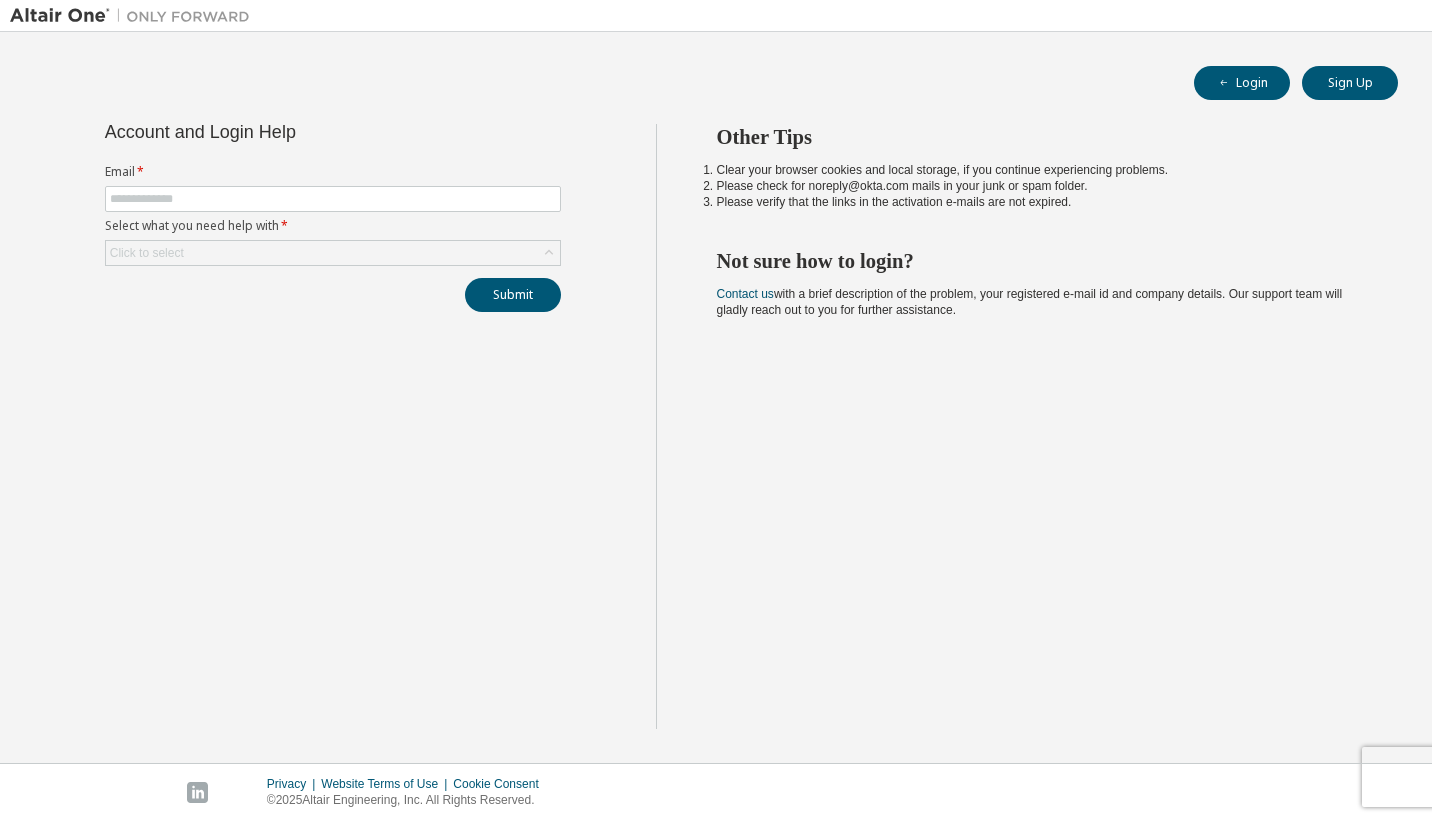 scroll, scrollTop: 0, scrollLeft: 0, axis: both 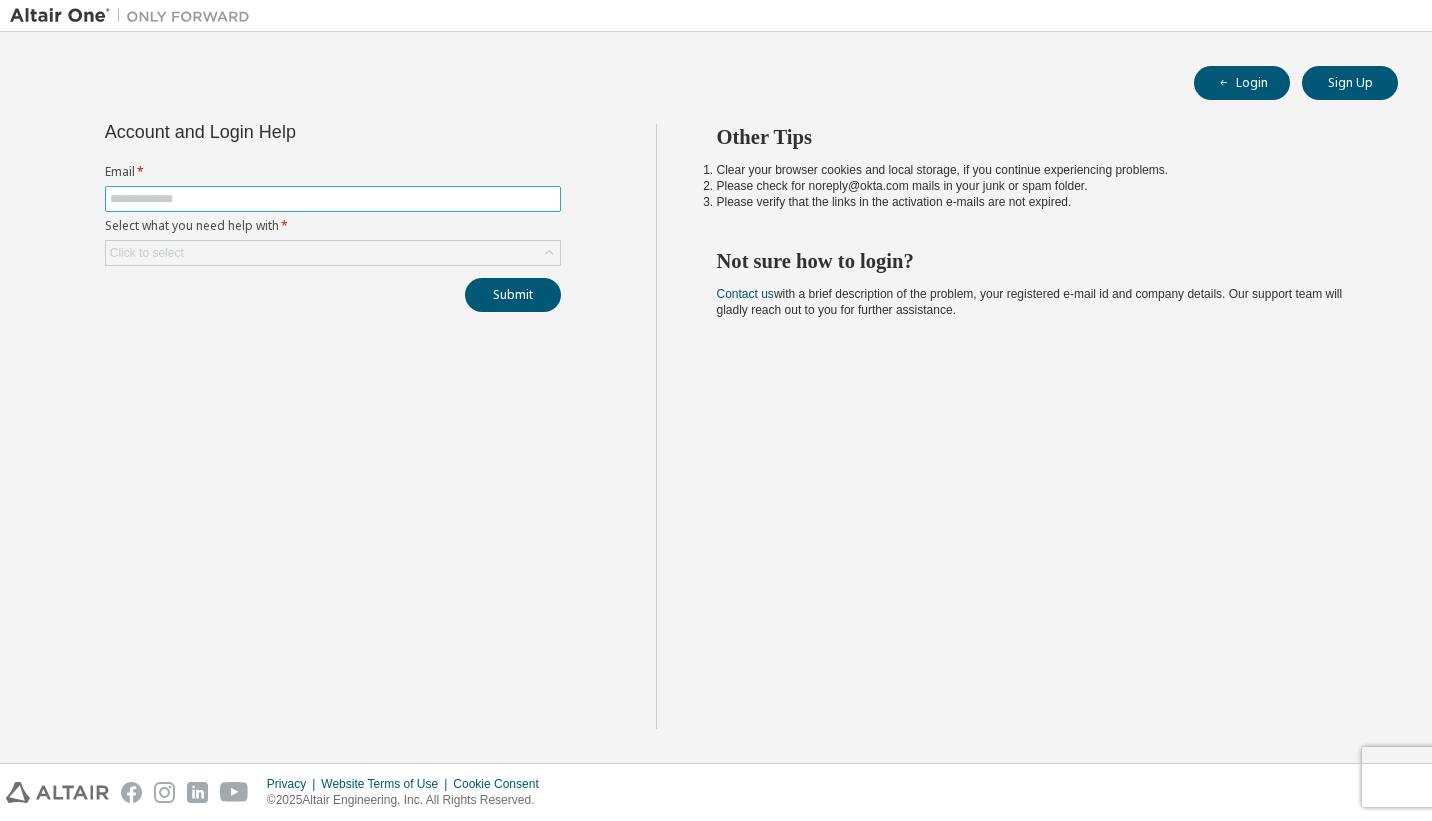 click at bounding box center (333, 199) 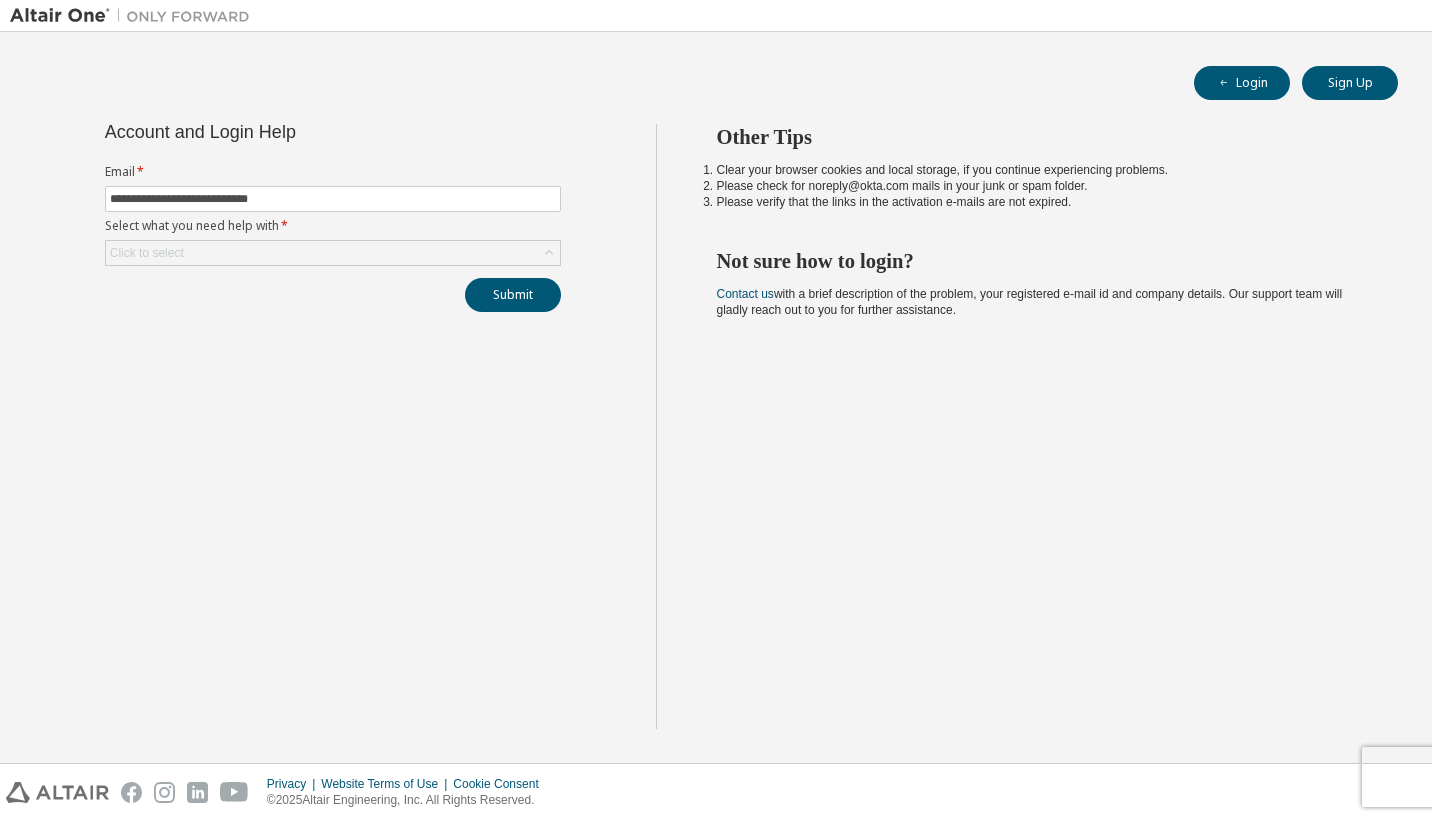 click 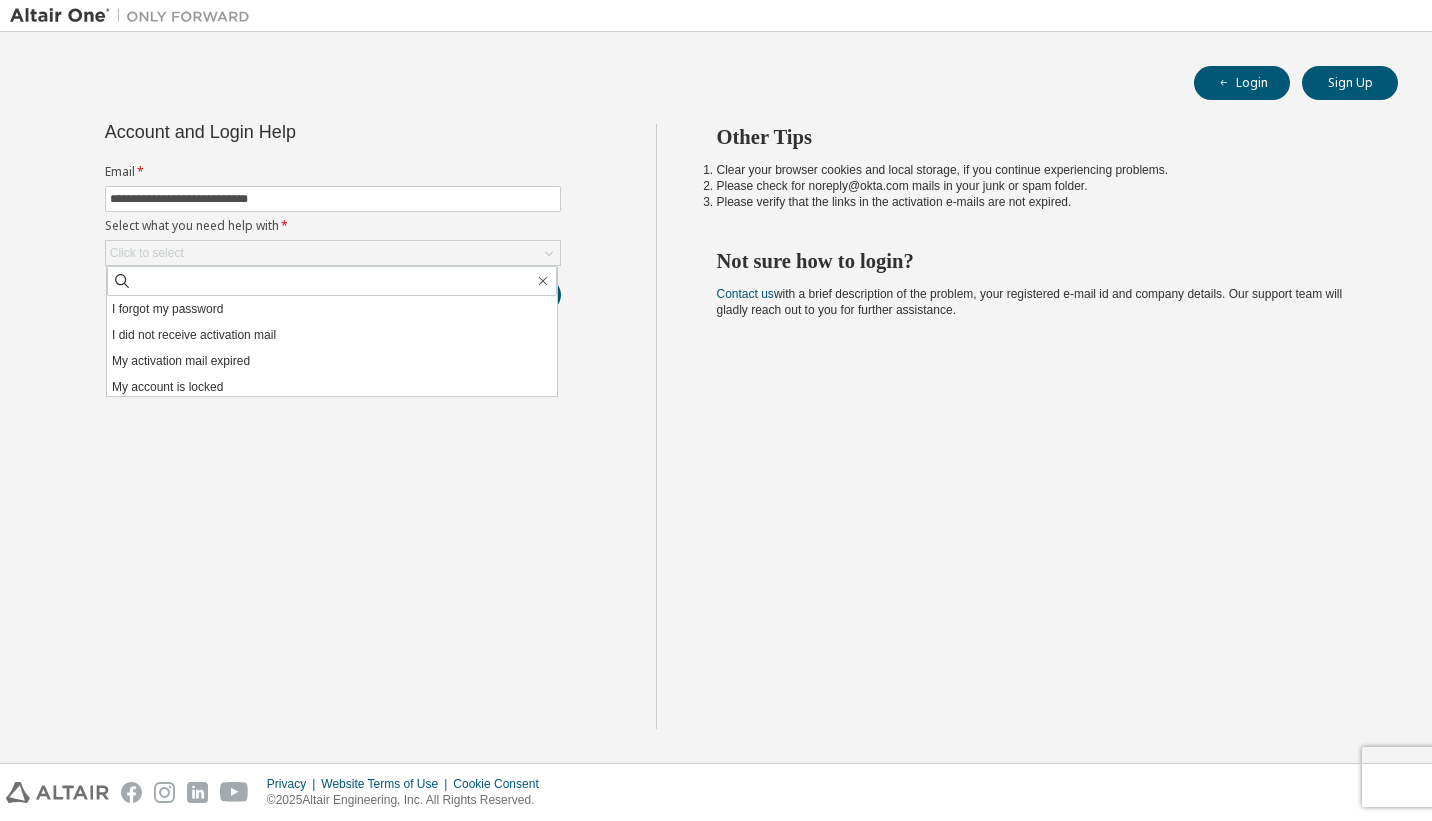 click on "I forgot my password" at bounding box center (332, 309) 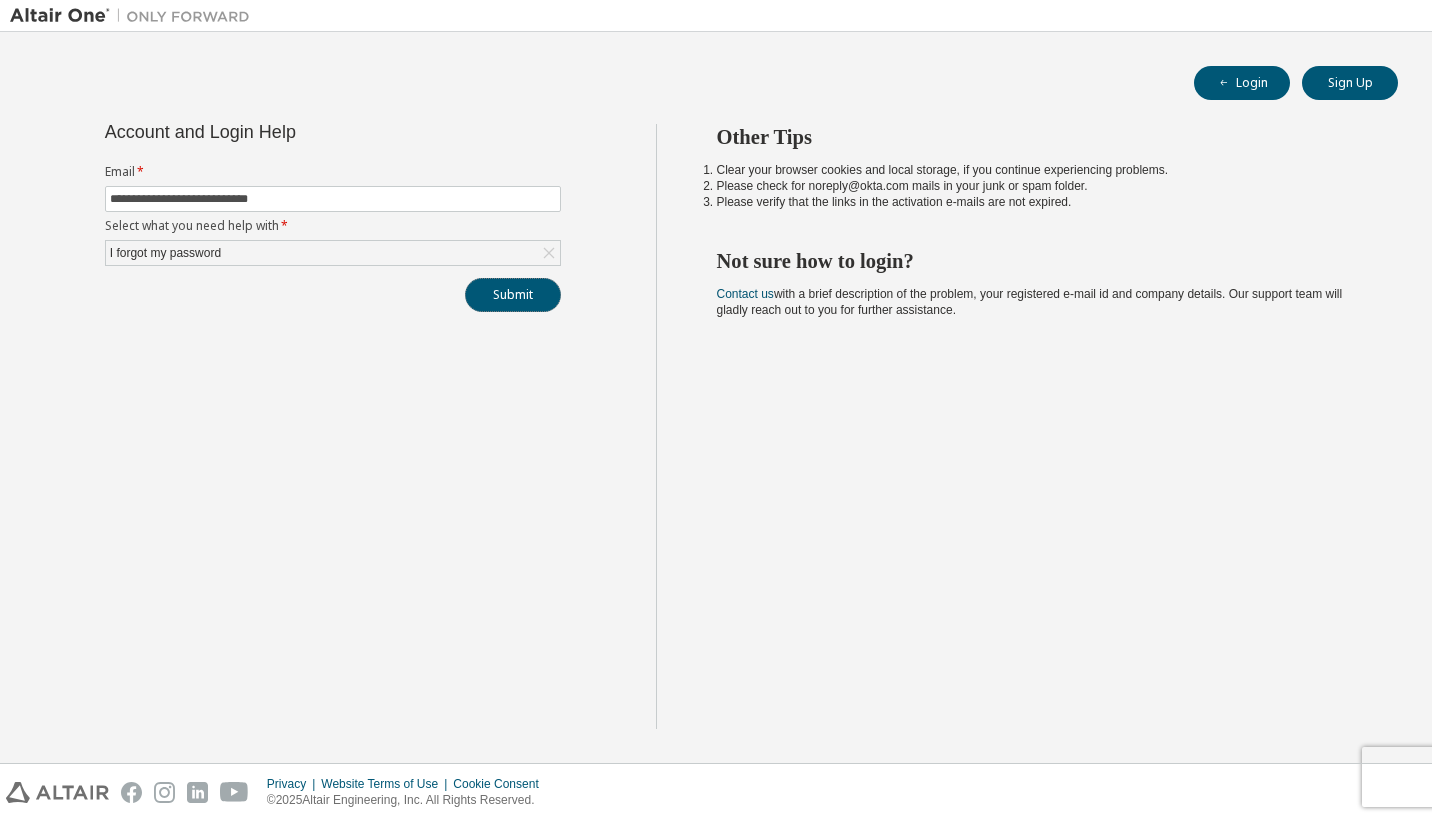 click on "Submit" at bounding box center (513, 295) 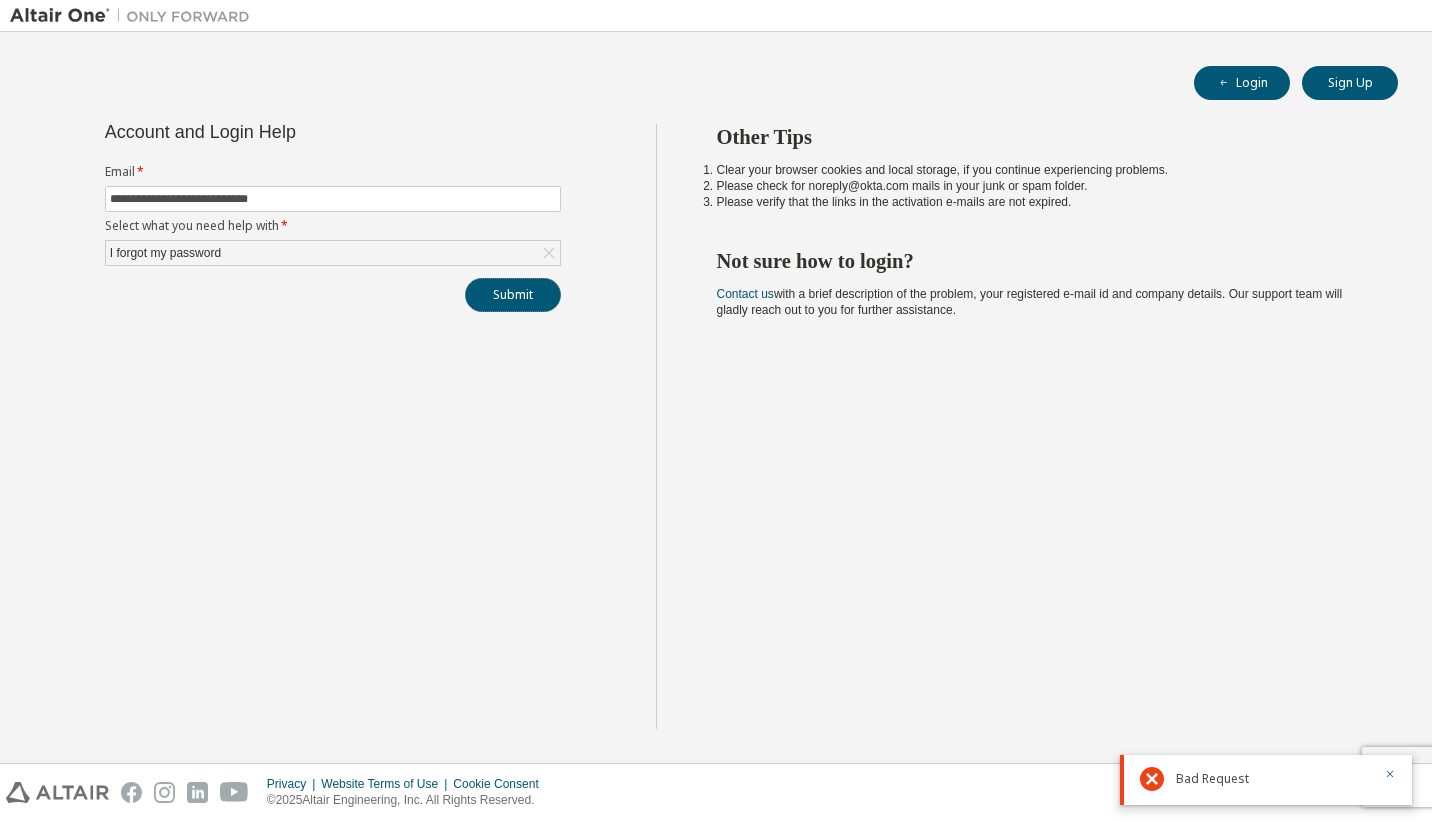 click on "Submit" at bounding box center (513, 295) 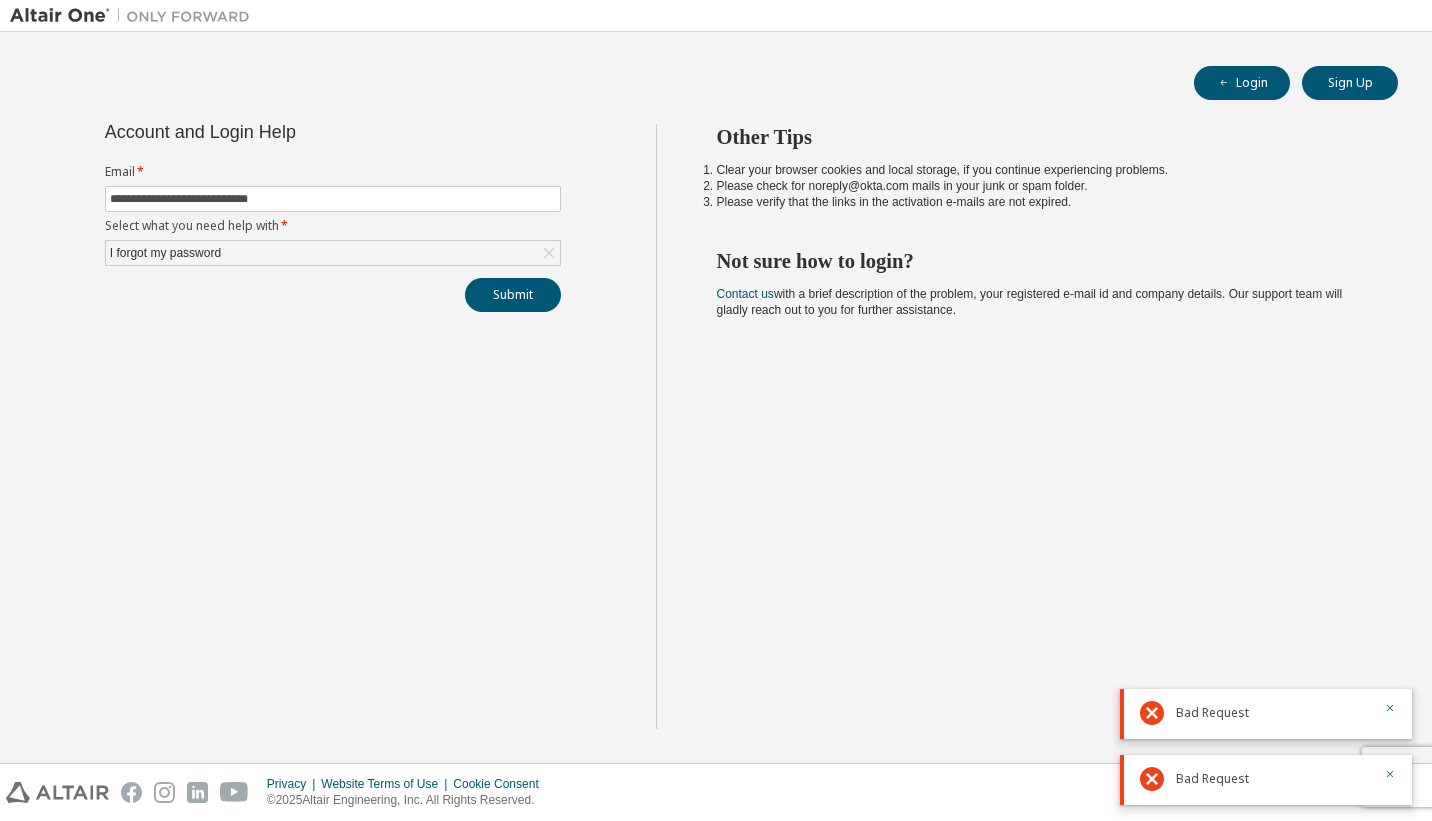 click 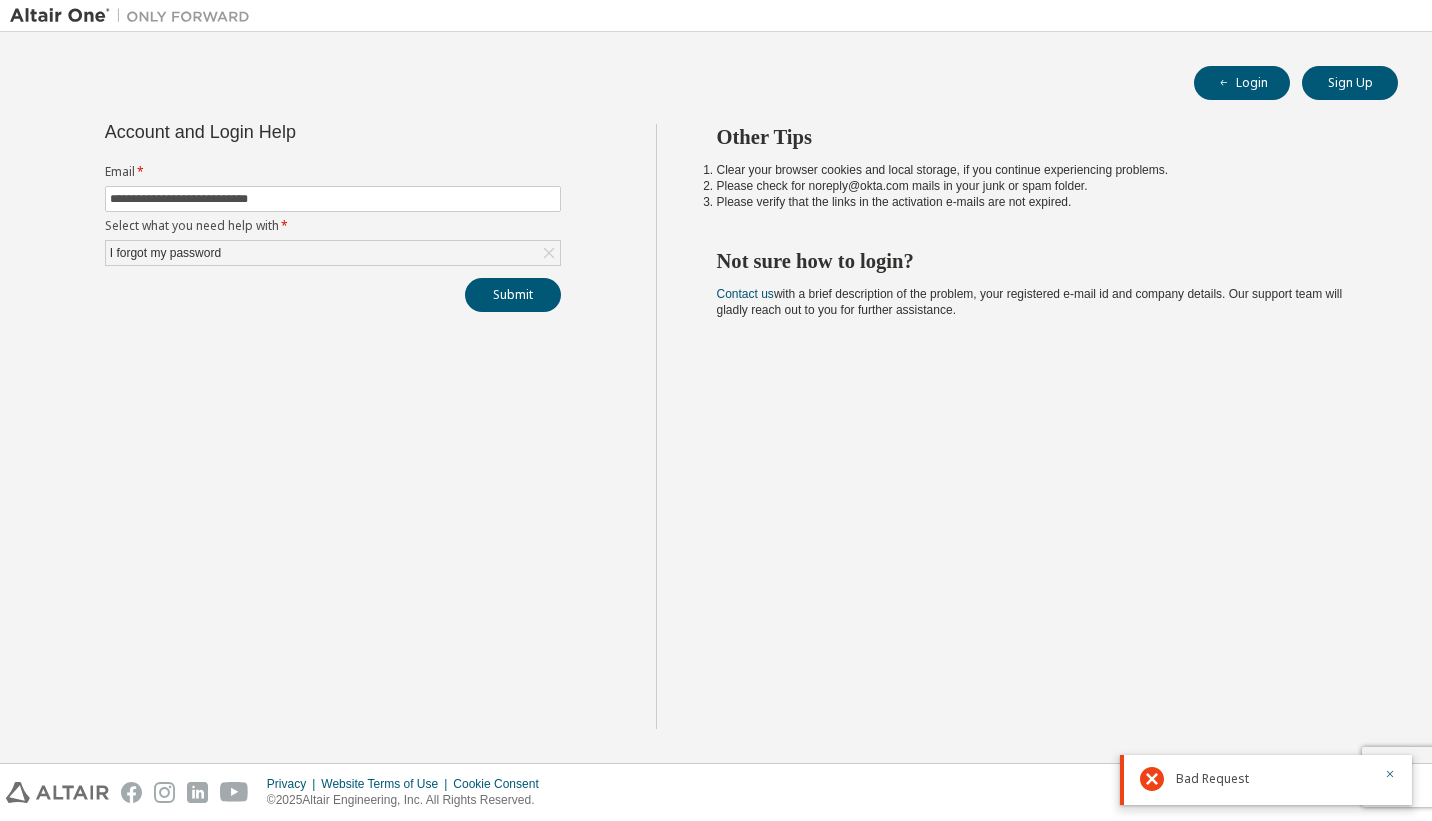 click 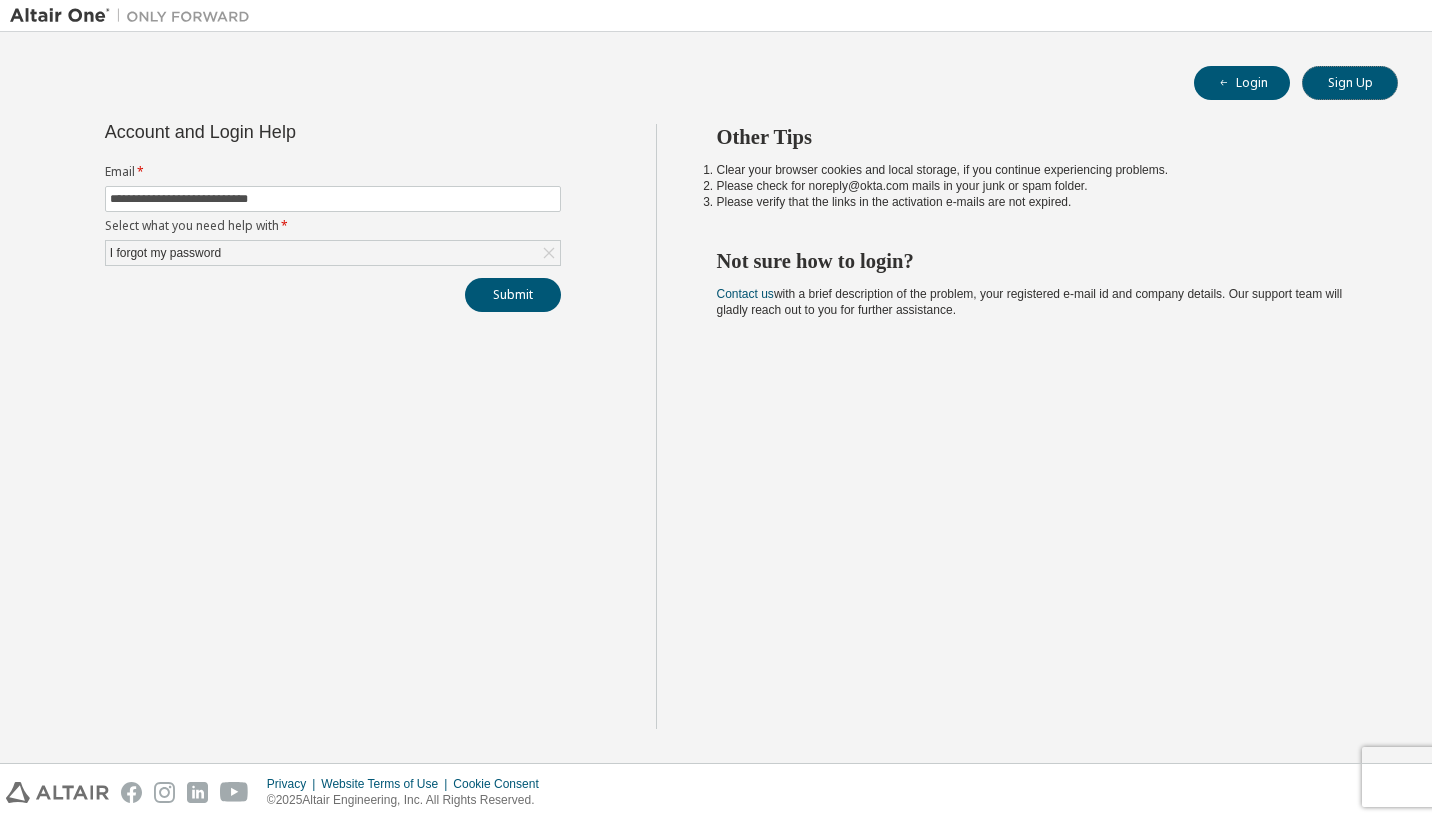 click on "Sign Up" at bounding box center (1350, 83) 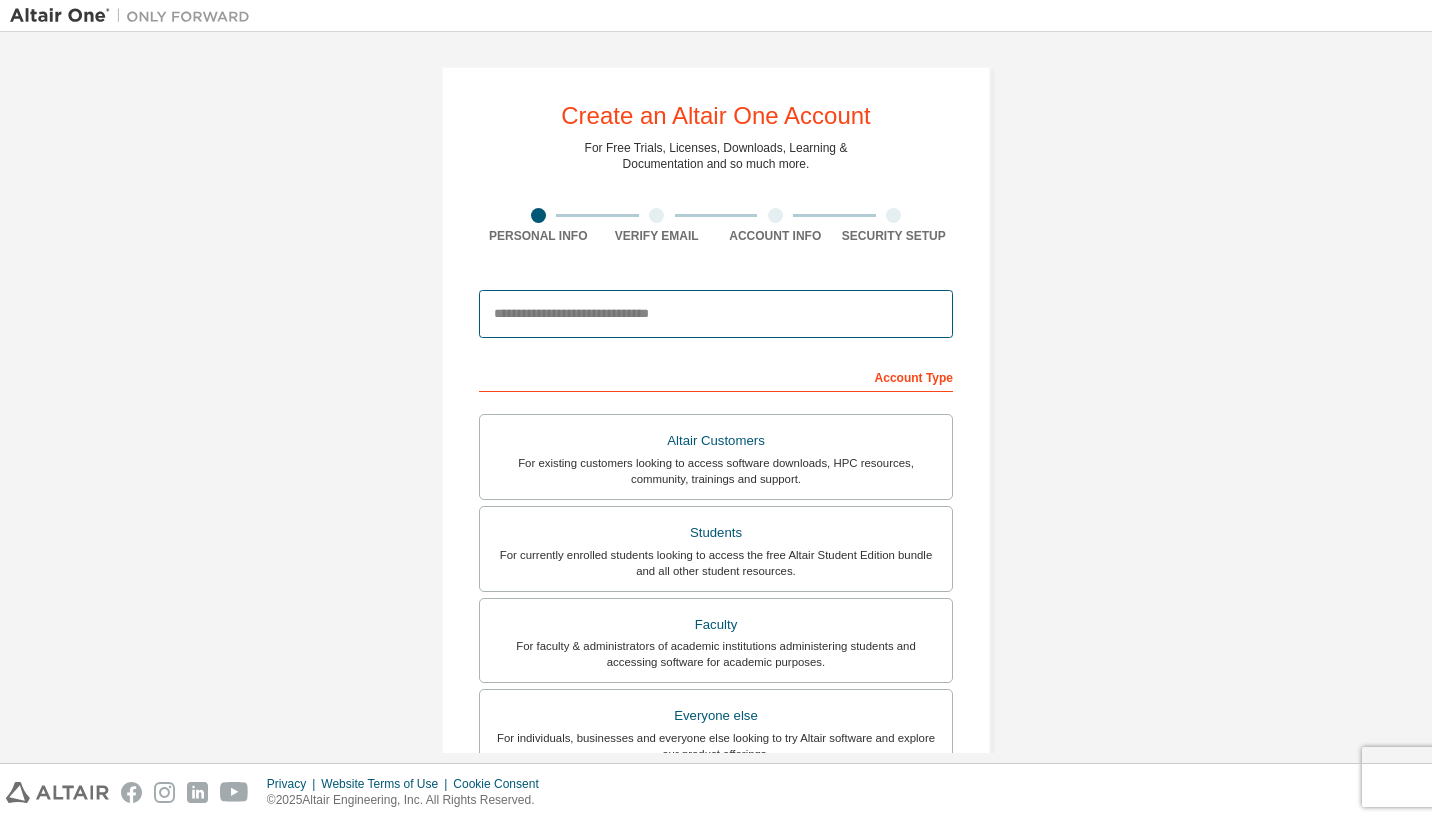 click at bounding box center [716, 314] 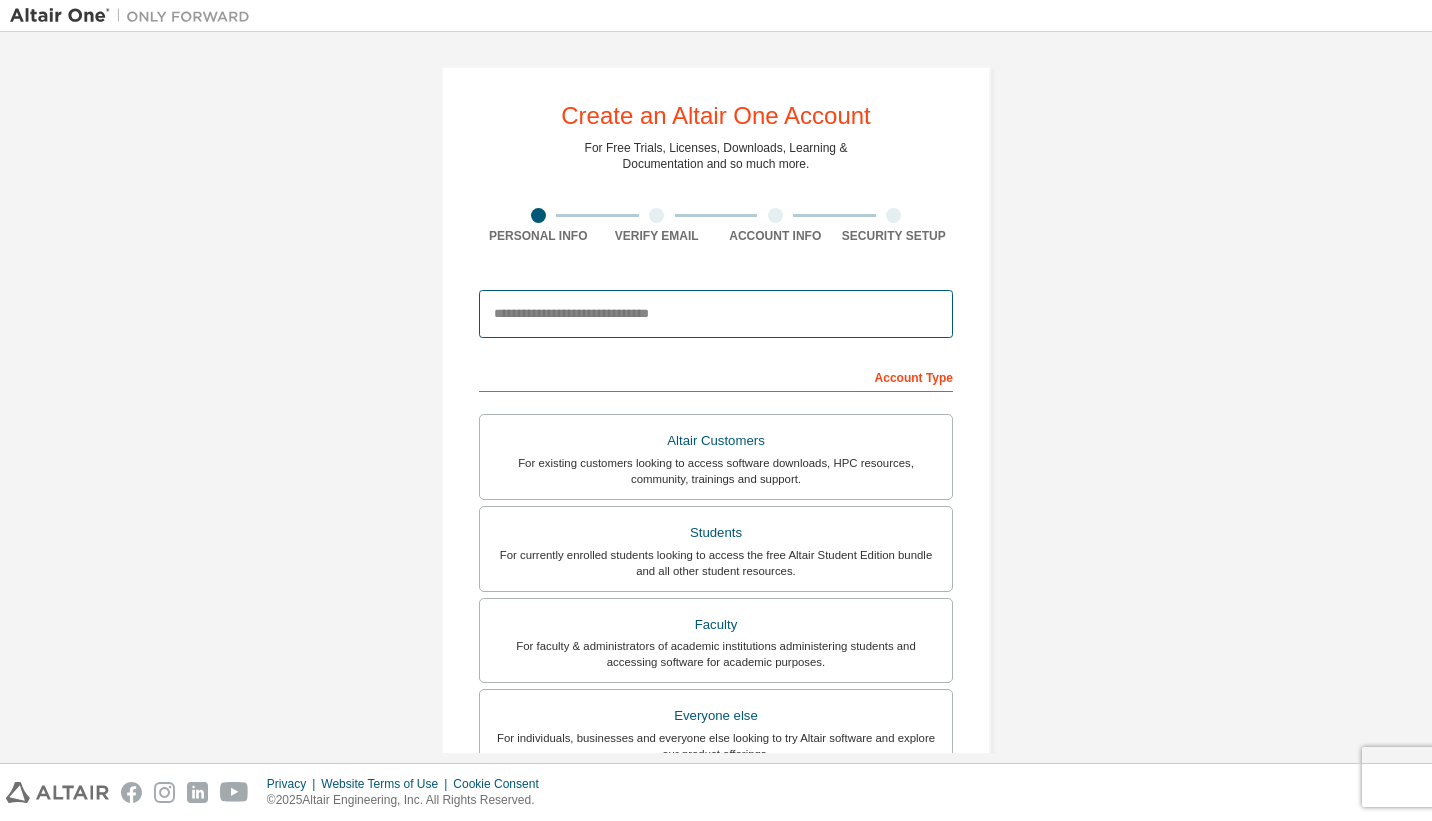 type on "**********" 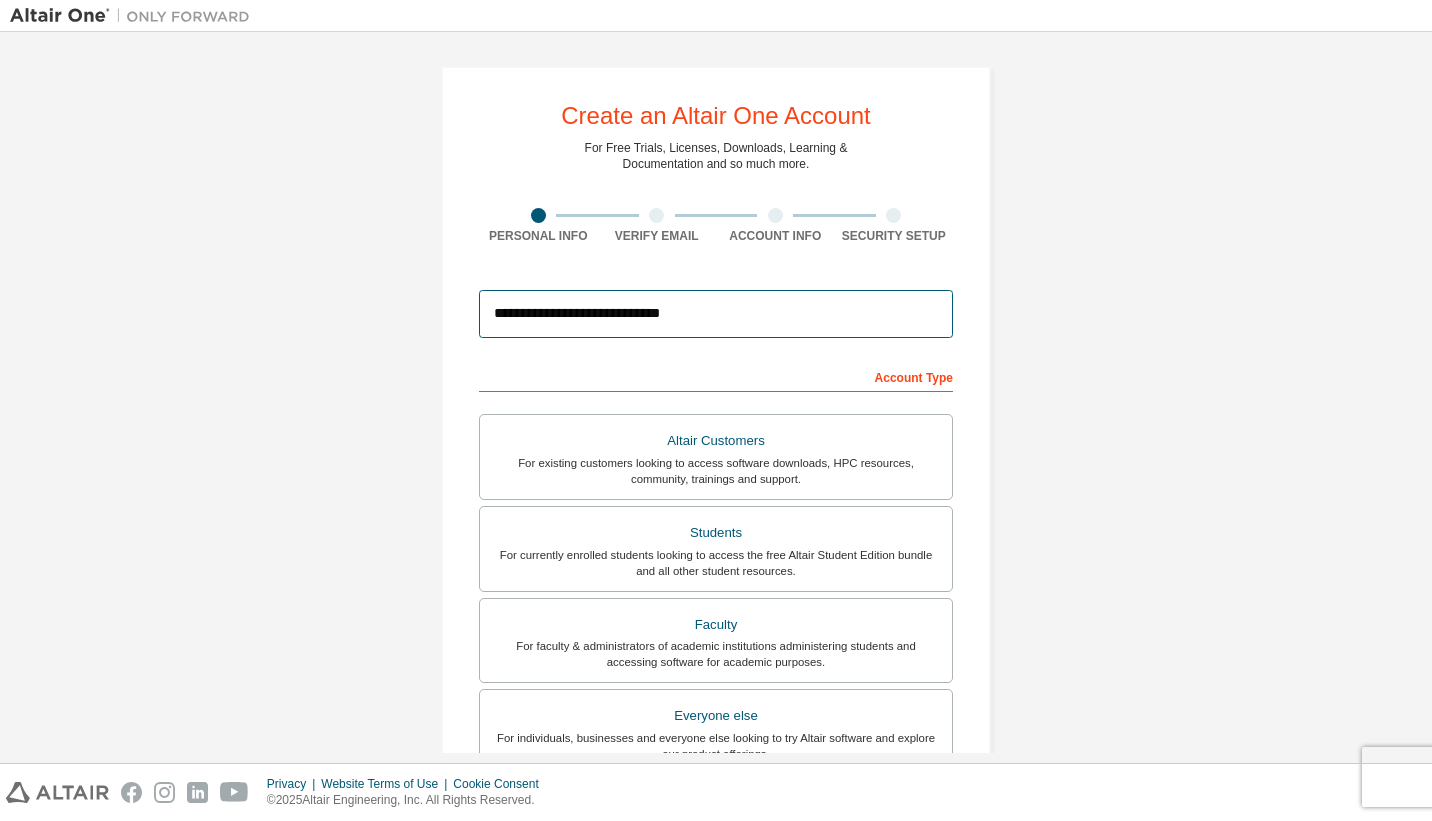 type on "********" 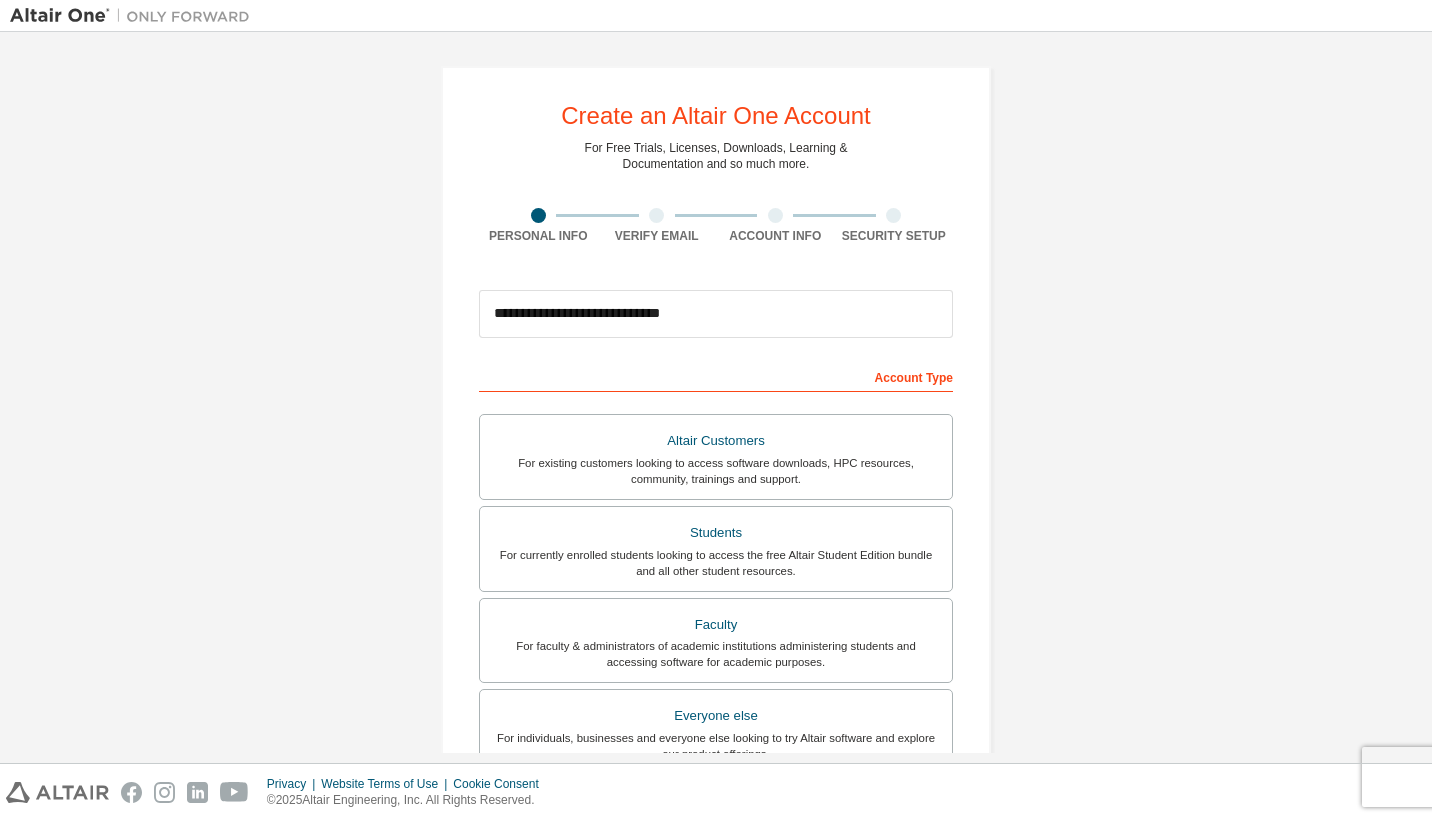 type on "**********" 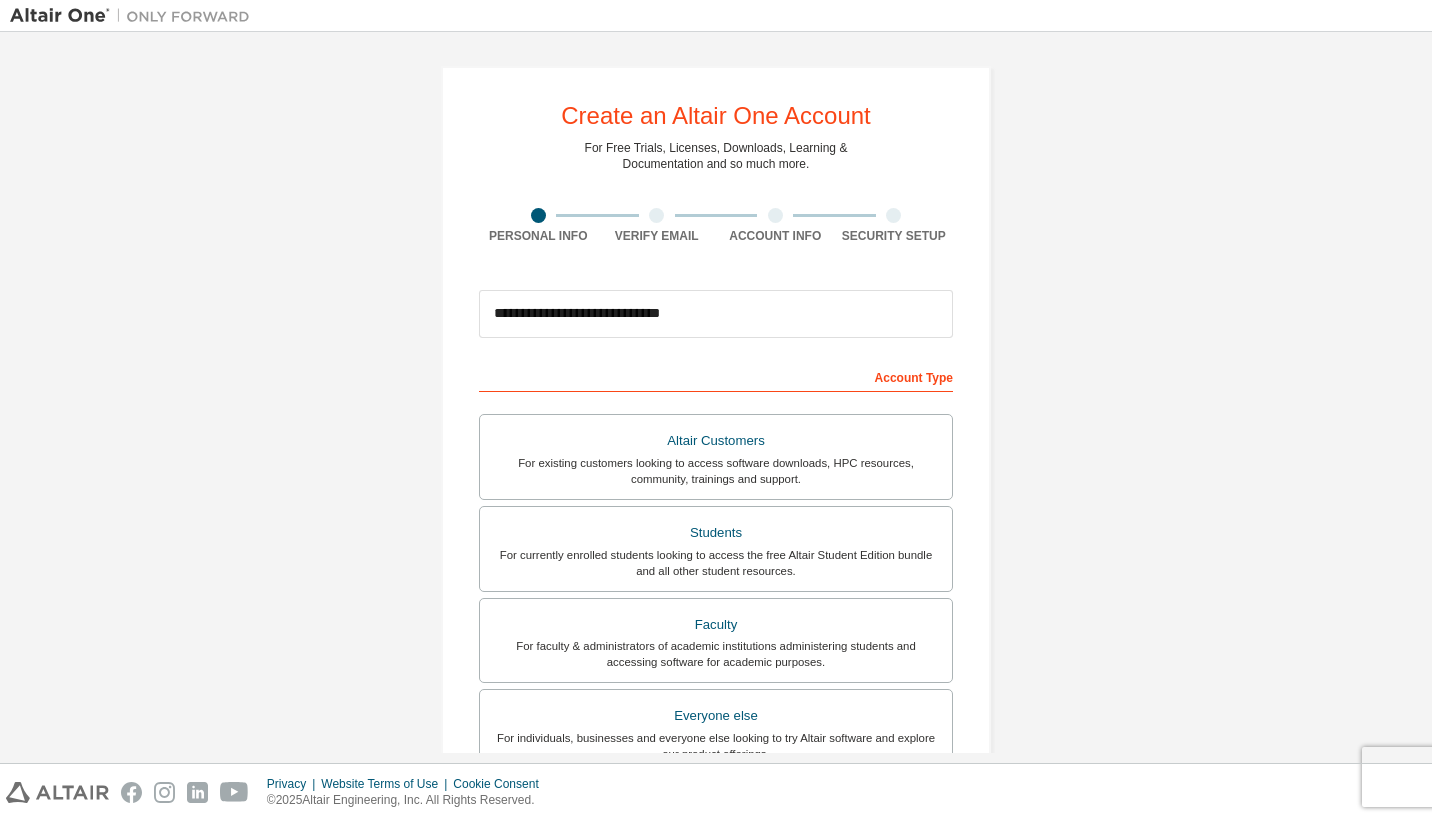 click on "For faculty & administrators of academic institutions administering students and accessing software for academic purposes." at bounding box center (716, 654) 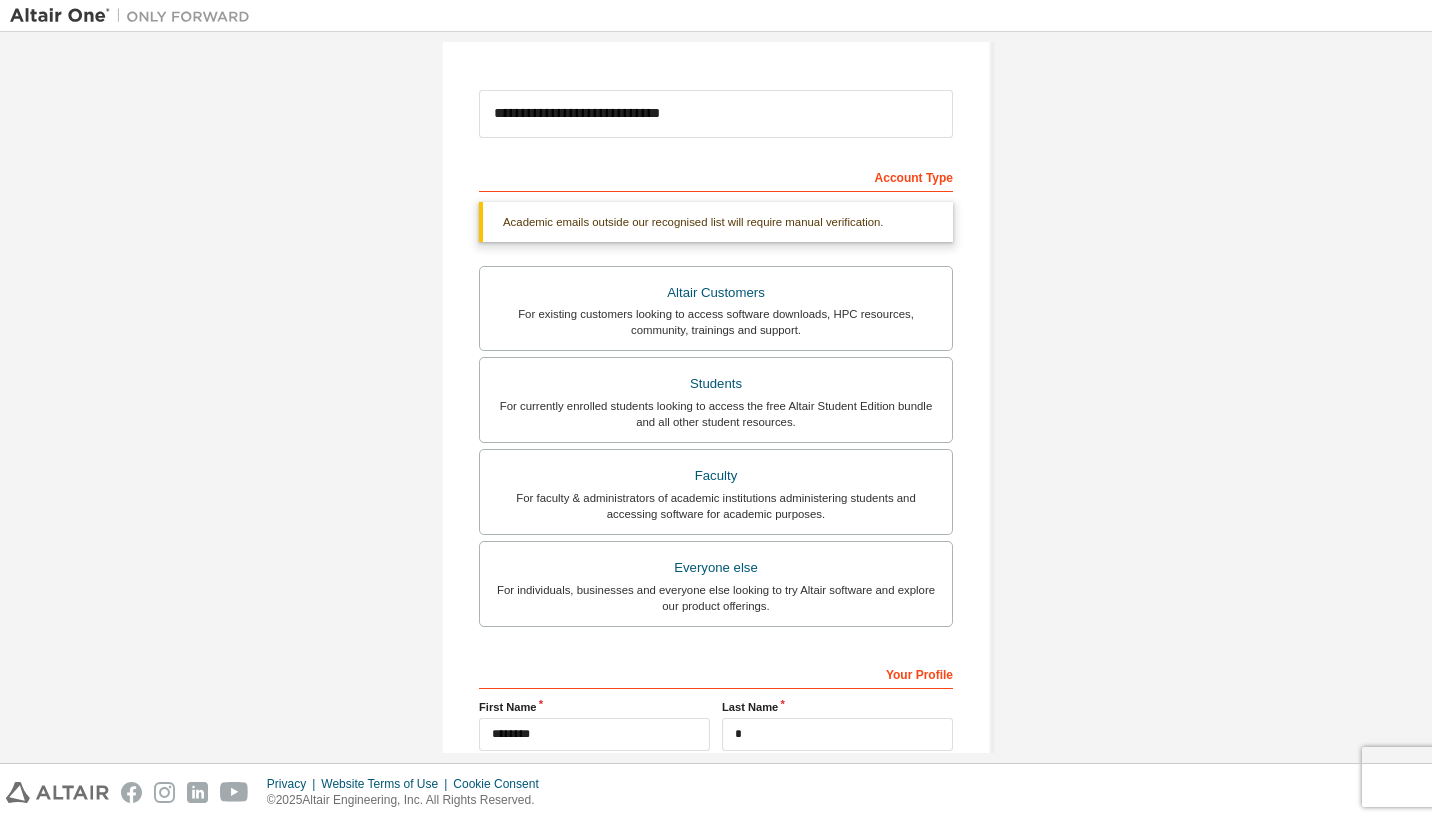 scroll, scrollTop: 300, scrollLeft: 0, axis: vertical 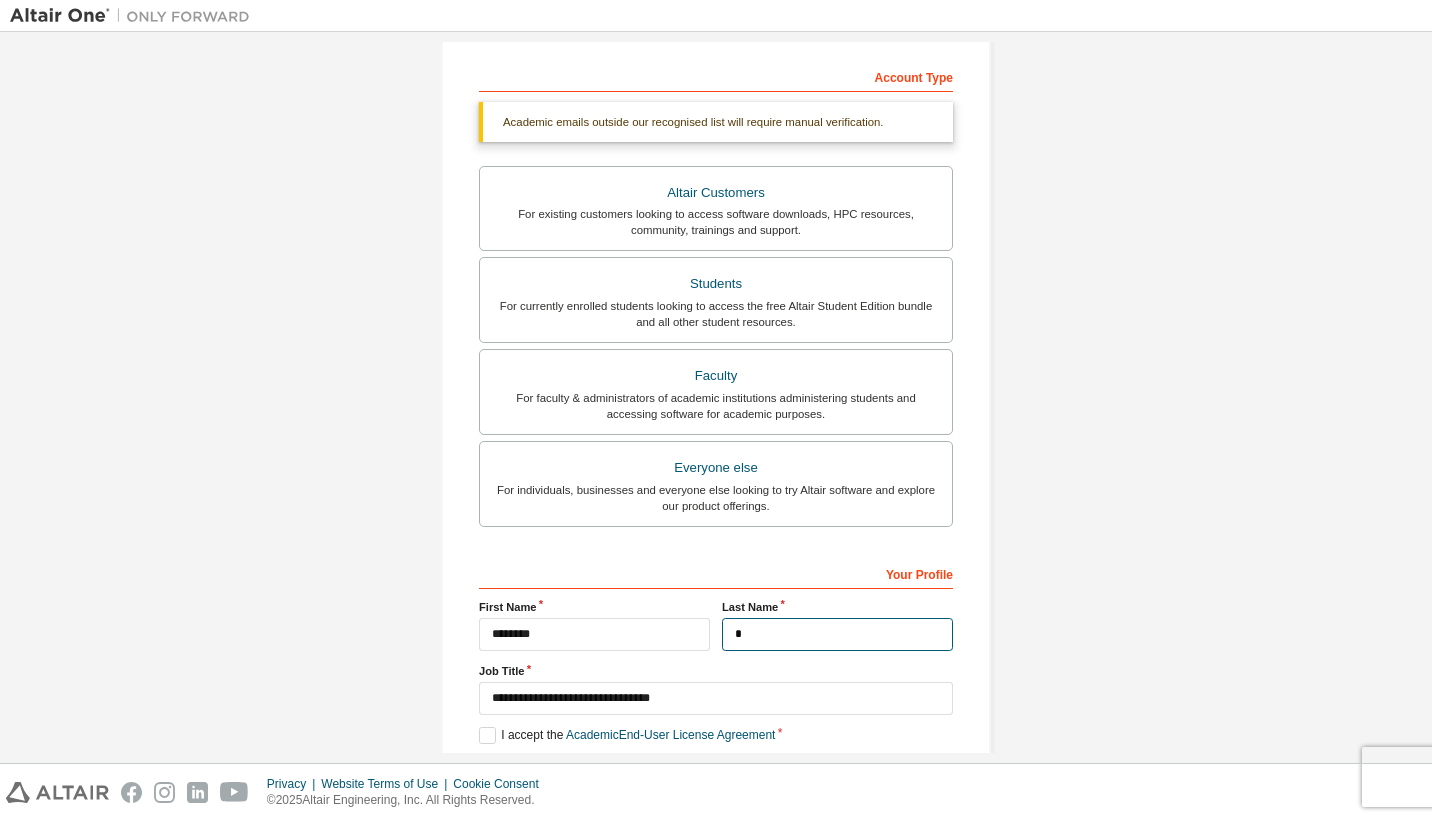 click on "*" at bounding box center [837, 634] 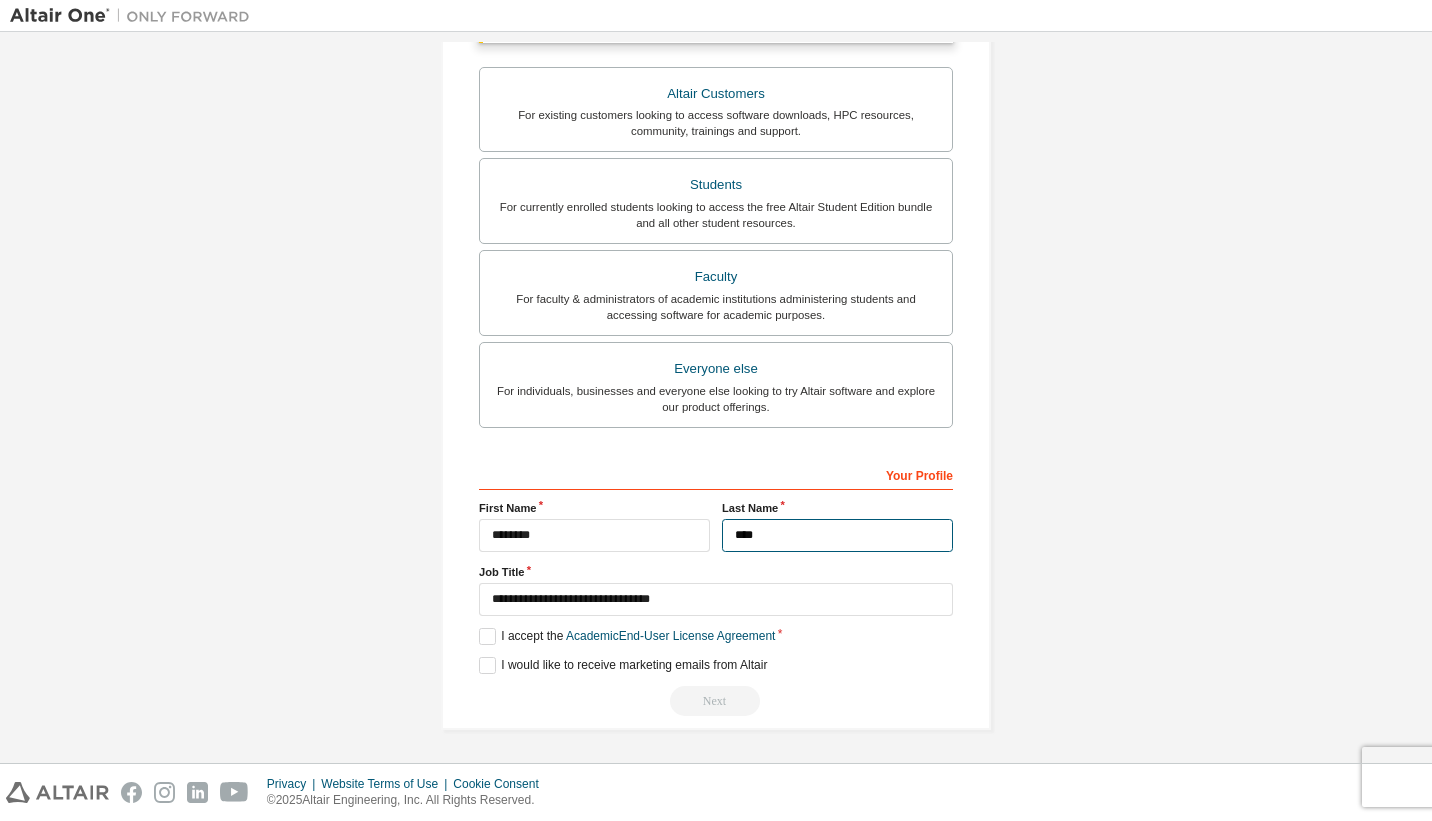 scroll, scrollTop: 400, scrollLeft: 0, axis: vertical 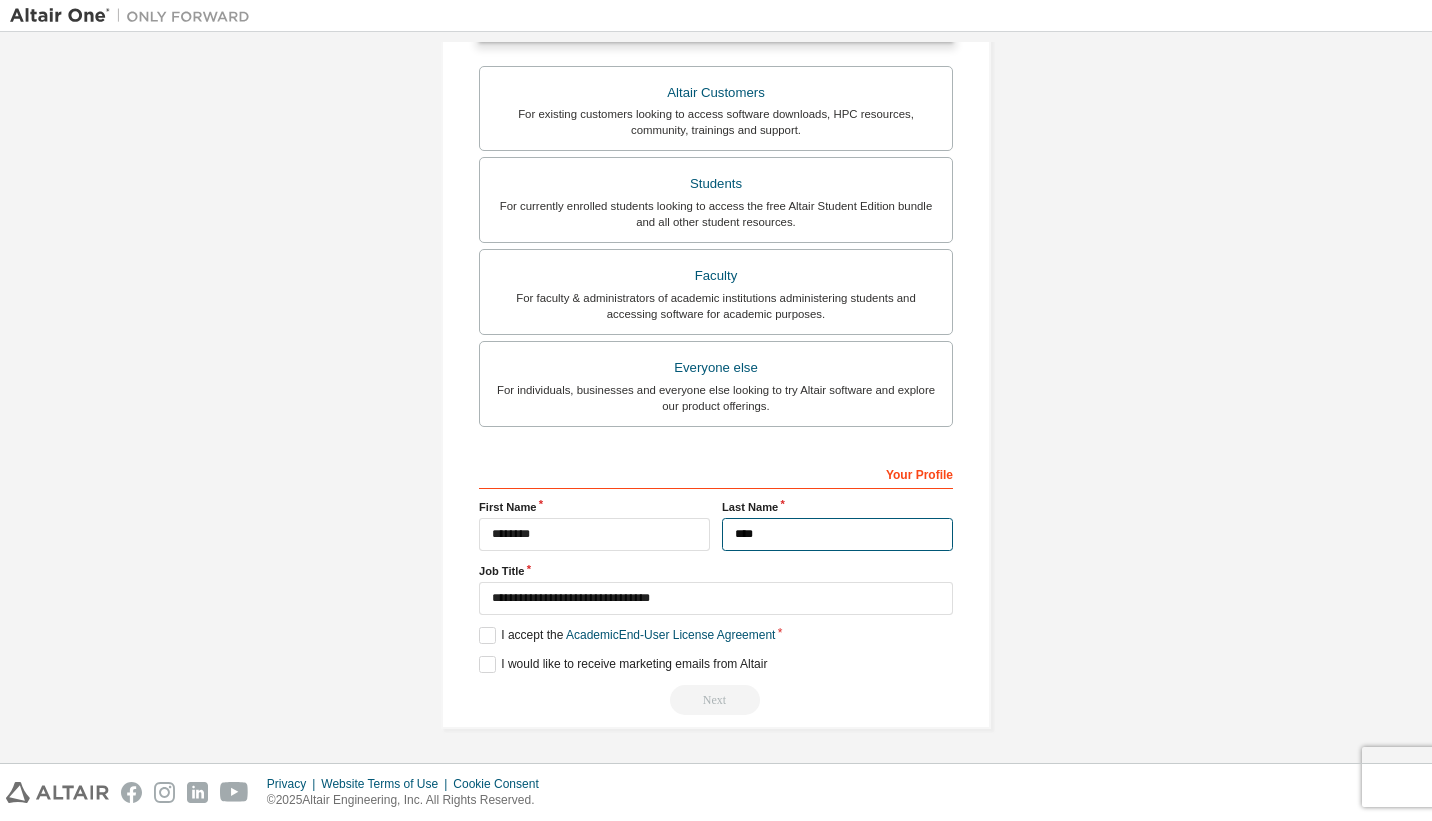 type on "***" 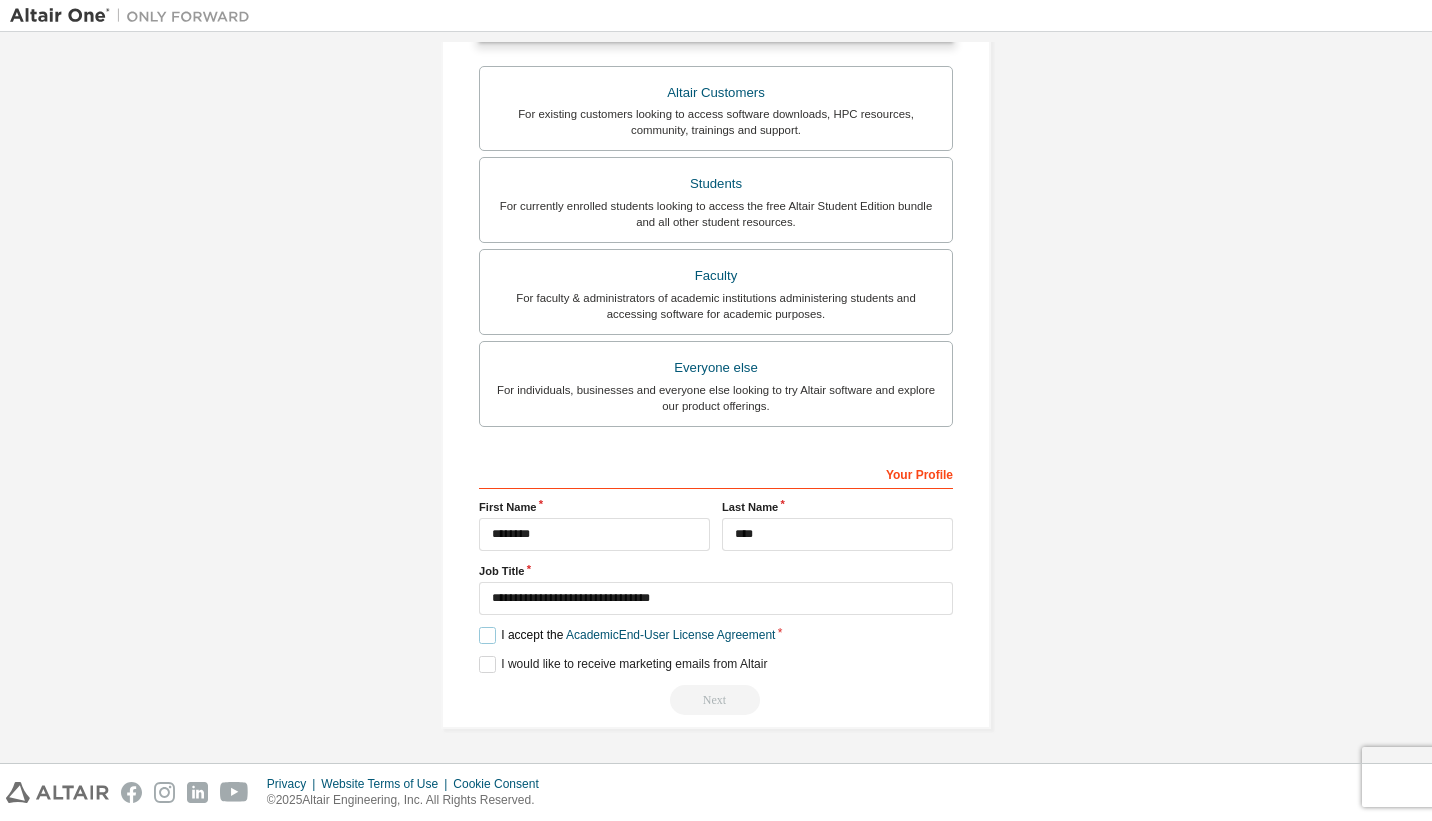 click on "I accept the   Academic   End-User License Agreement" at bounding box center (627, 635) 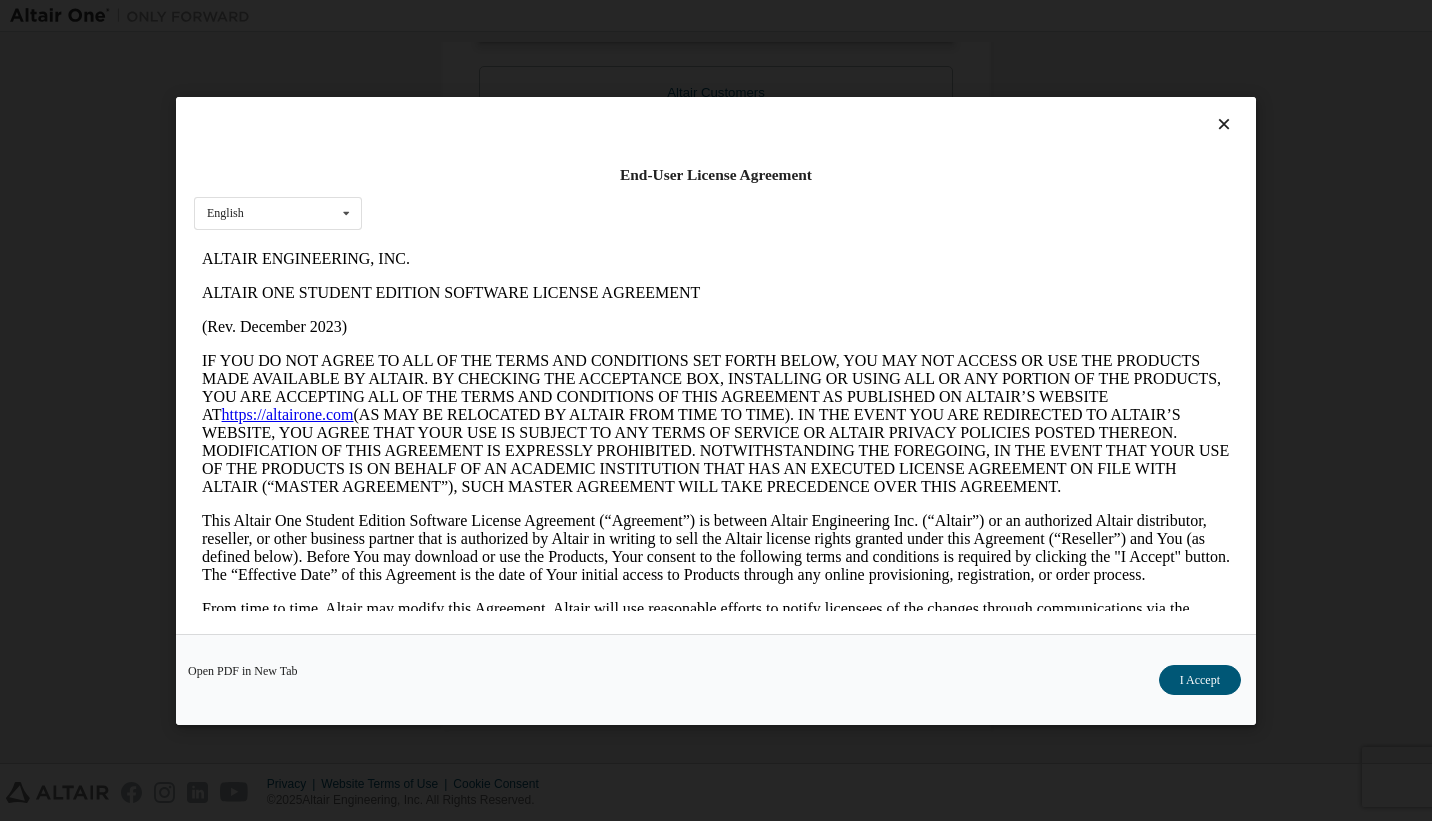 scroll, scrollTop: 0, scrollLeft: 0, axis: both 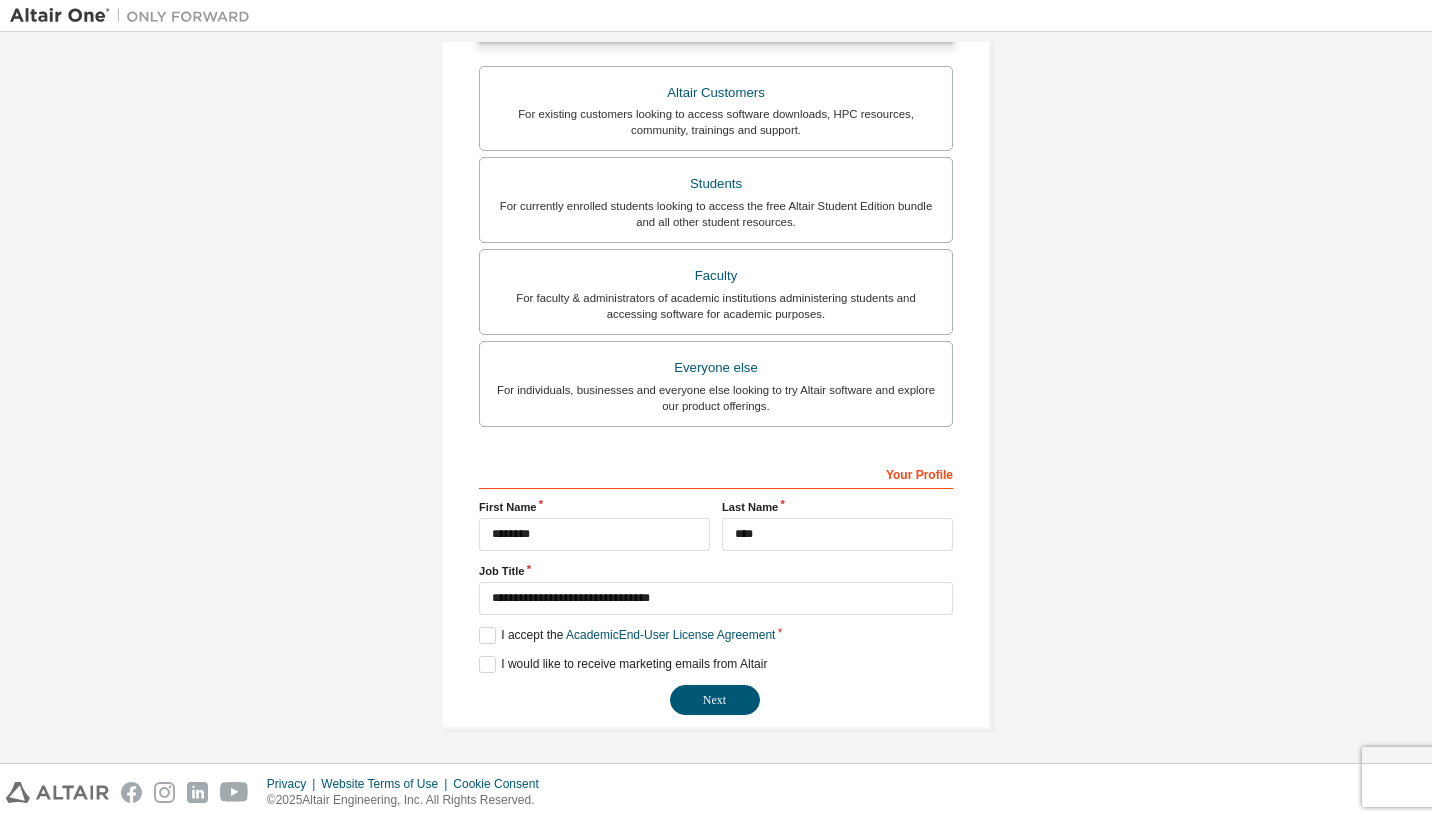 click on "Next" at bounding box center (715, 700) 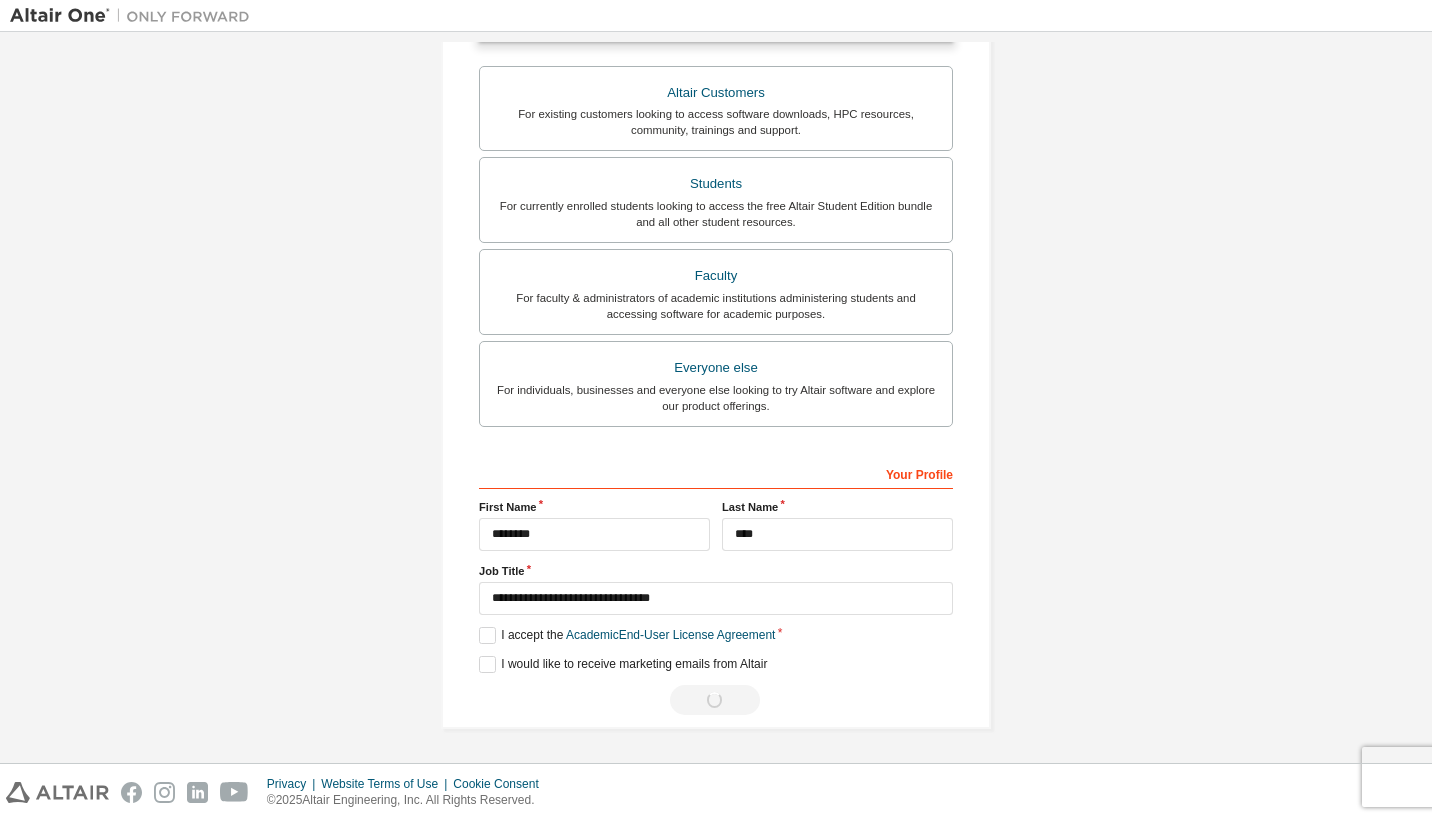 scroll, scrollTop: 0, scrollLeft: 0, axis: both 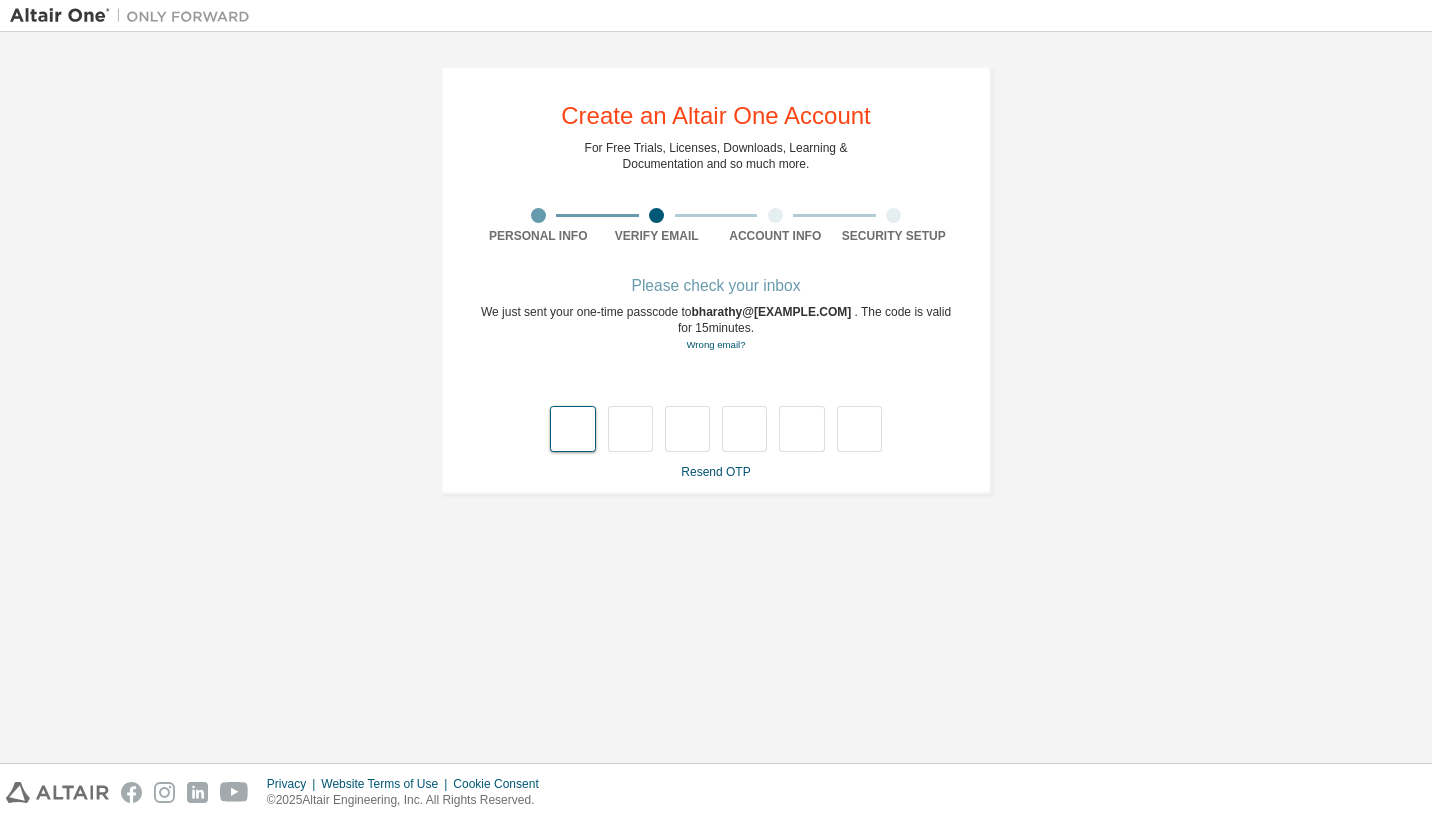 type on "*" 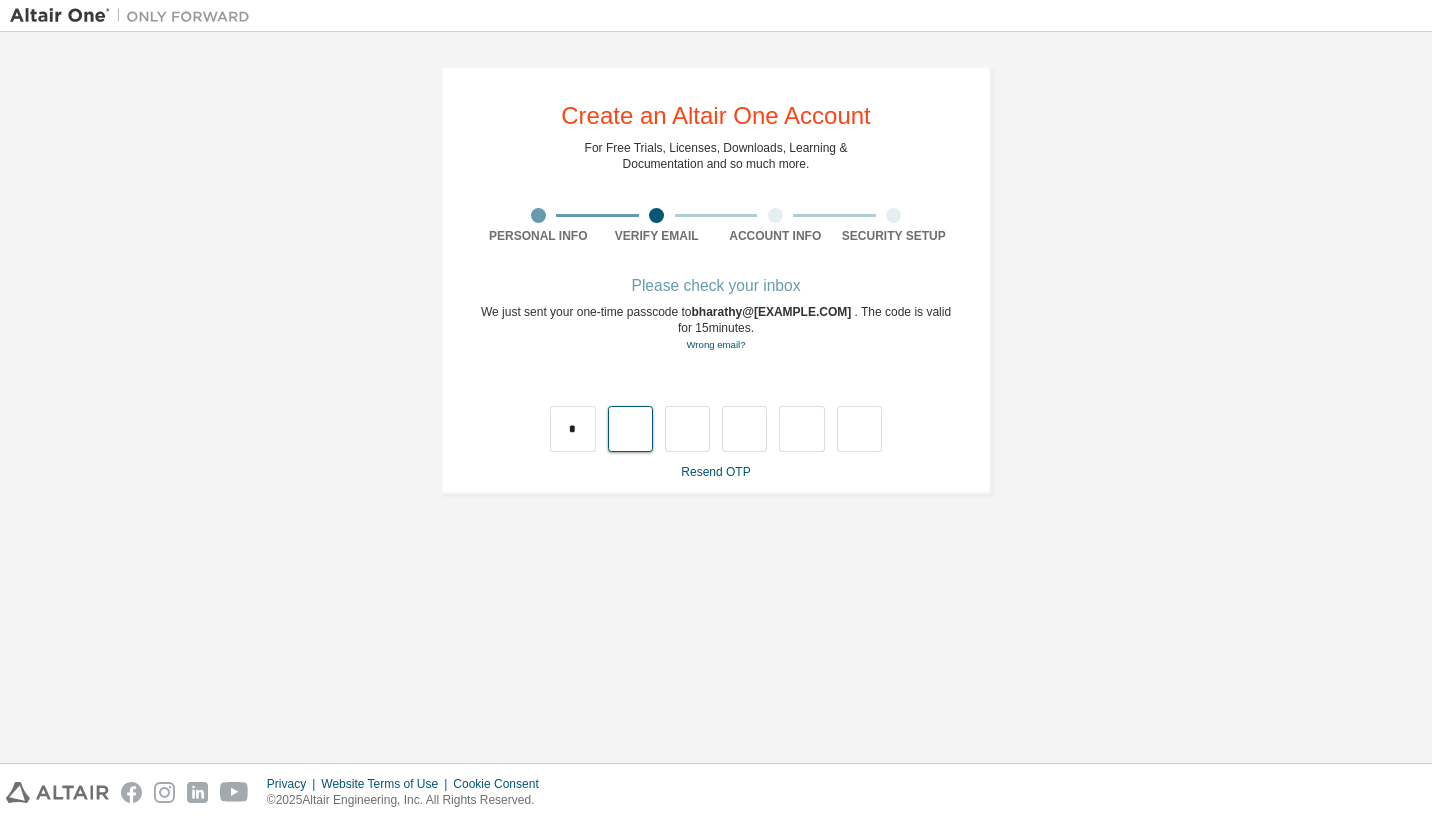 type on "*" 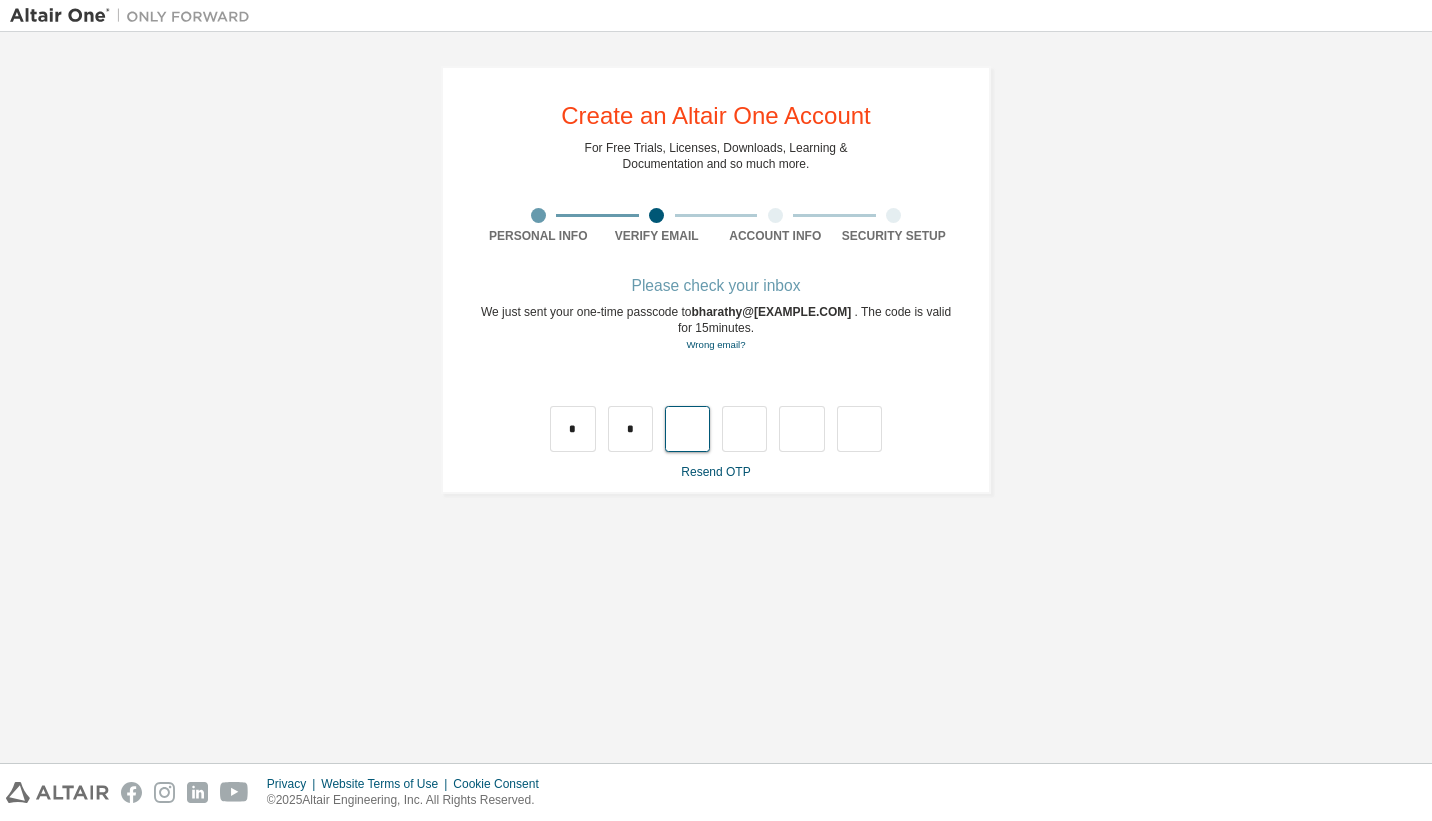 type on "*" 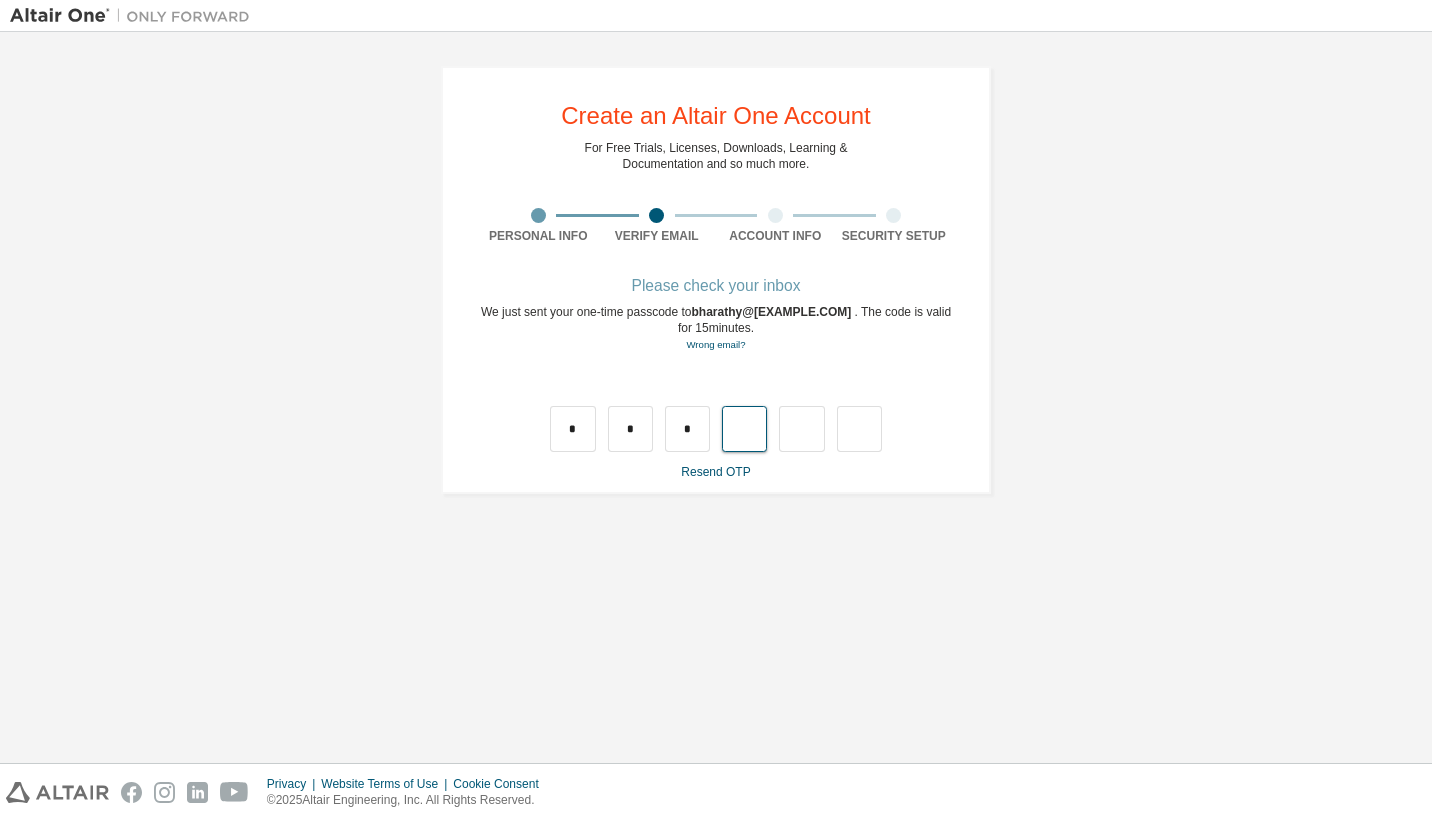 type on "*" 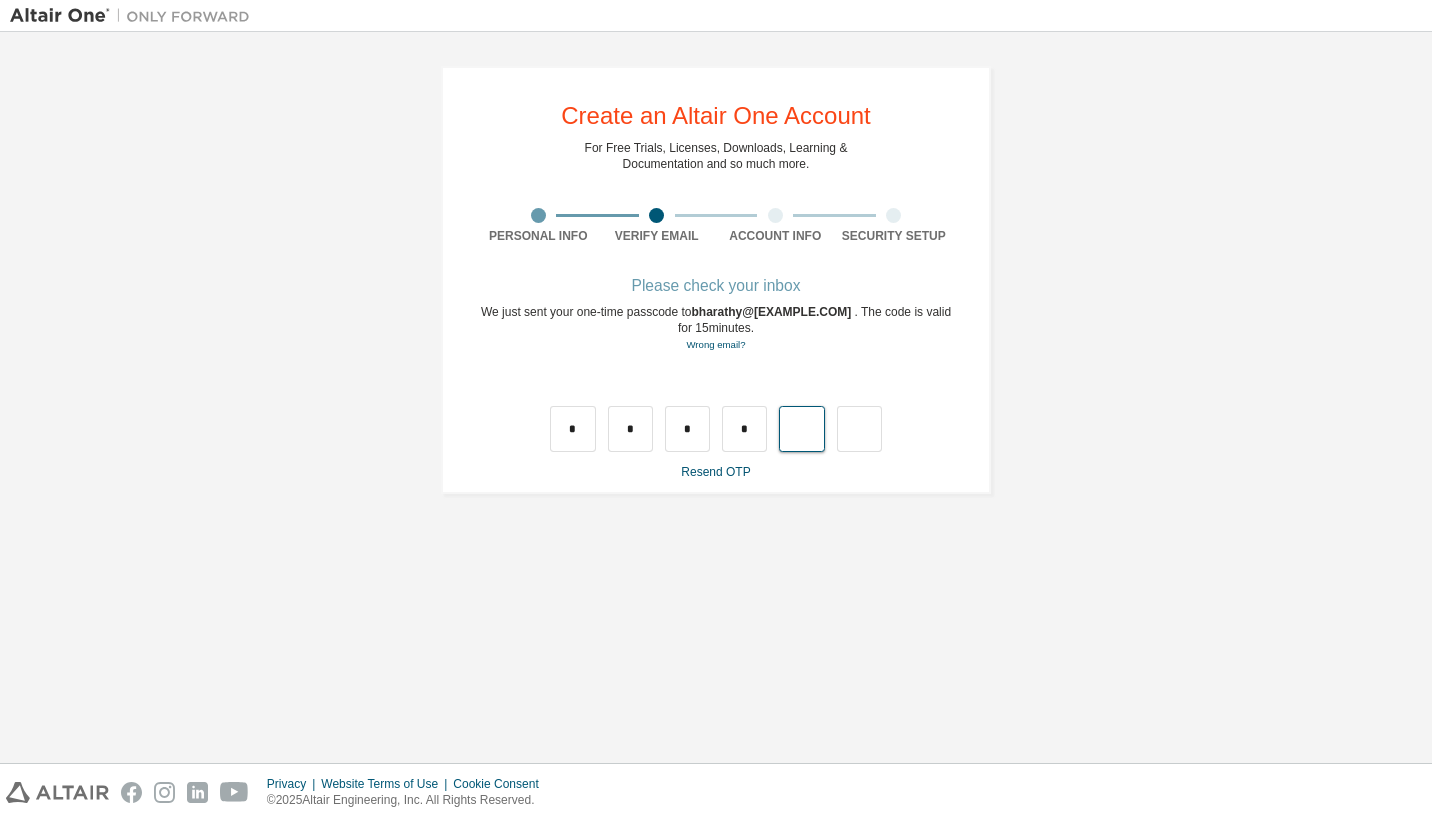 type on "*" 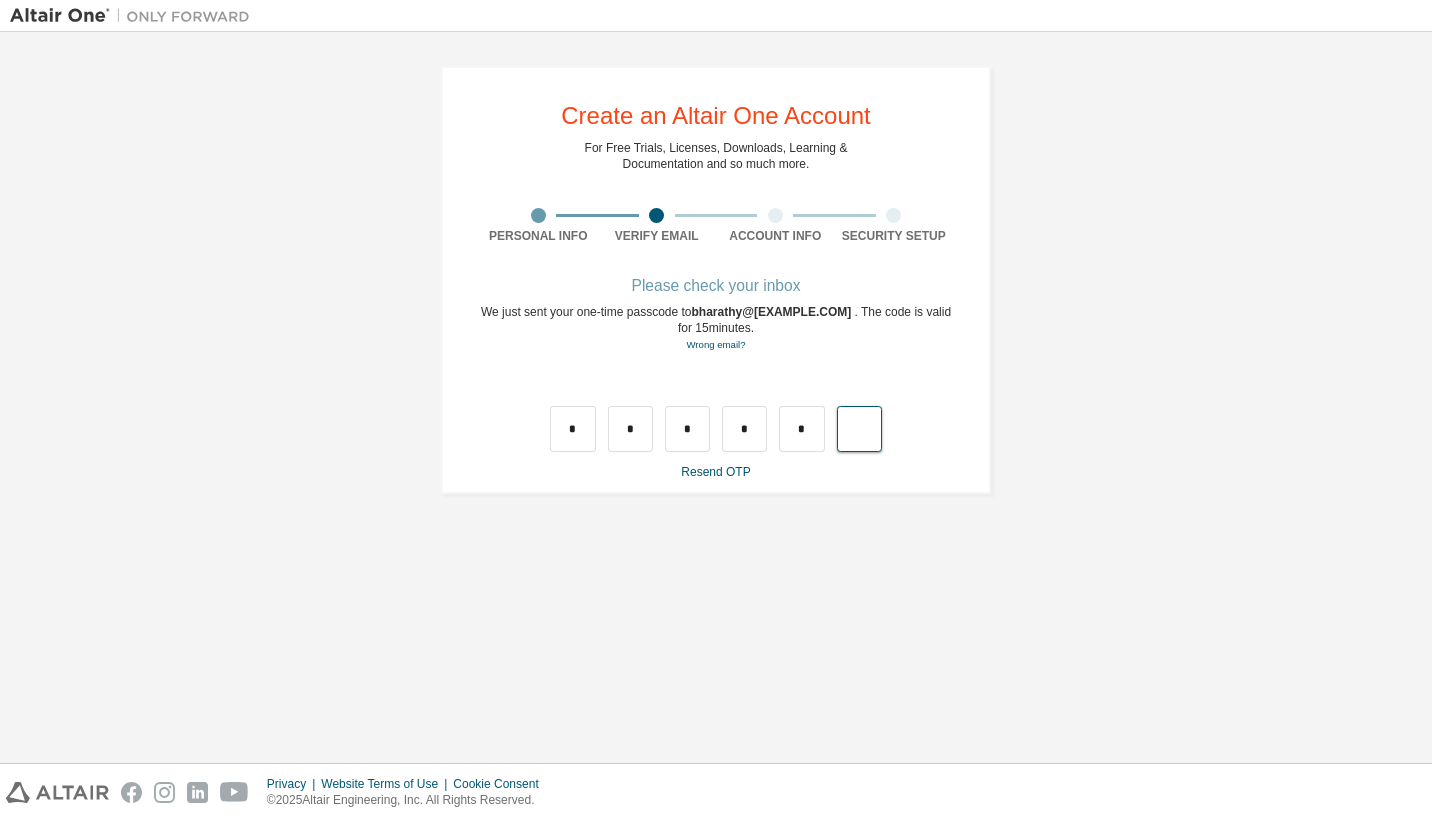 type on "*" 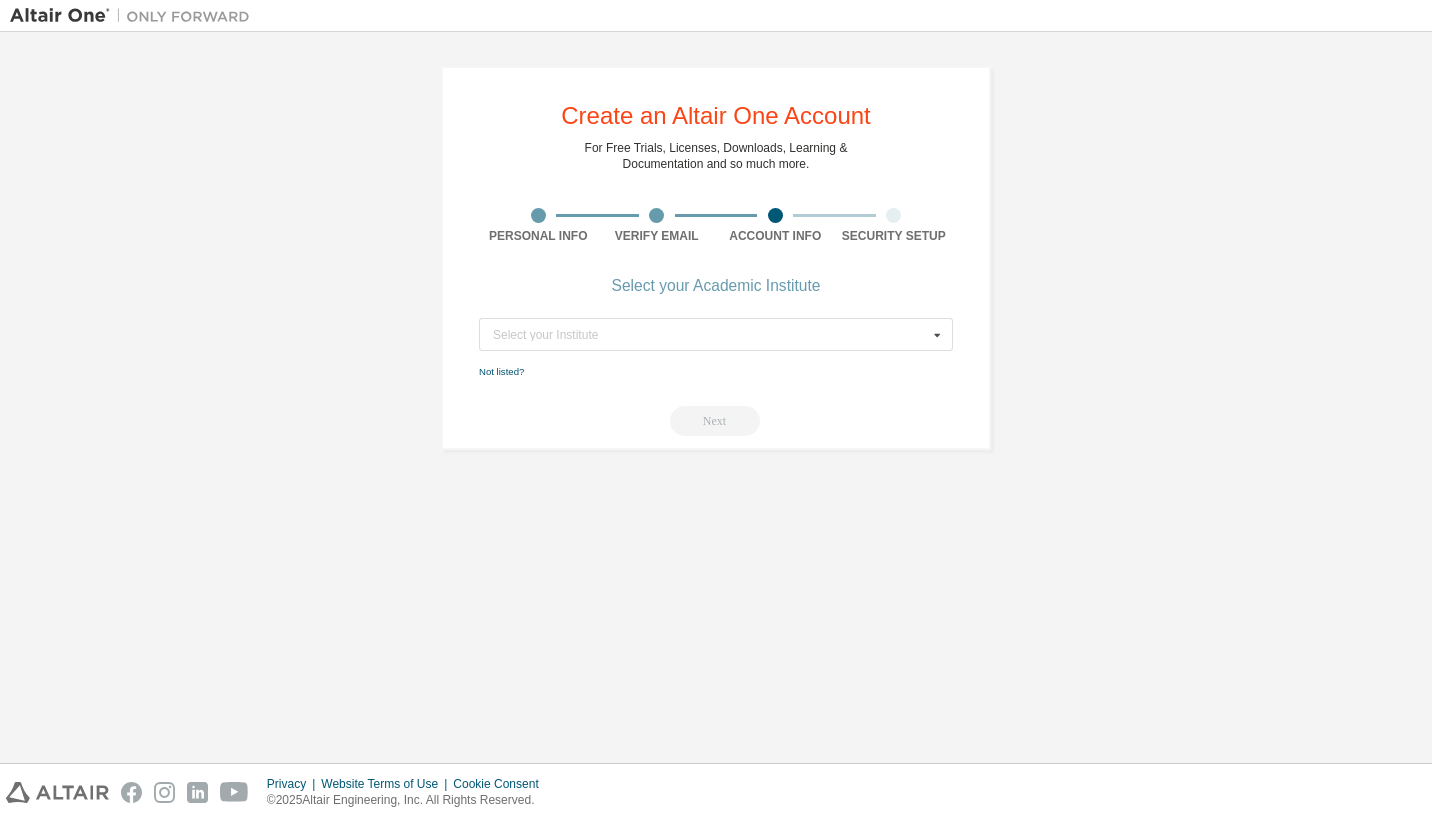 click at bounding box center (937, 334) 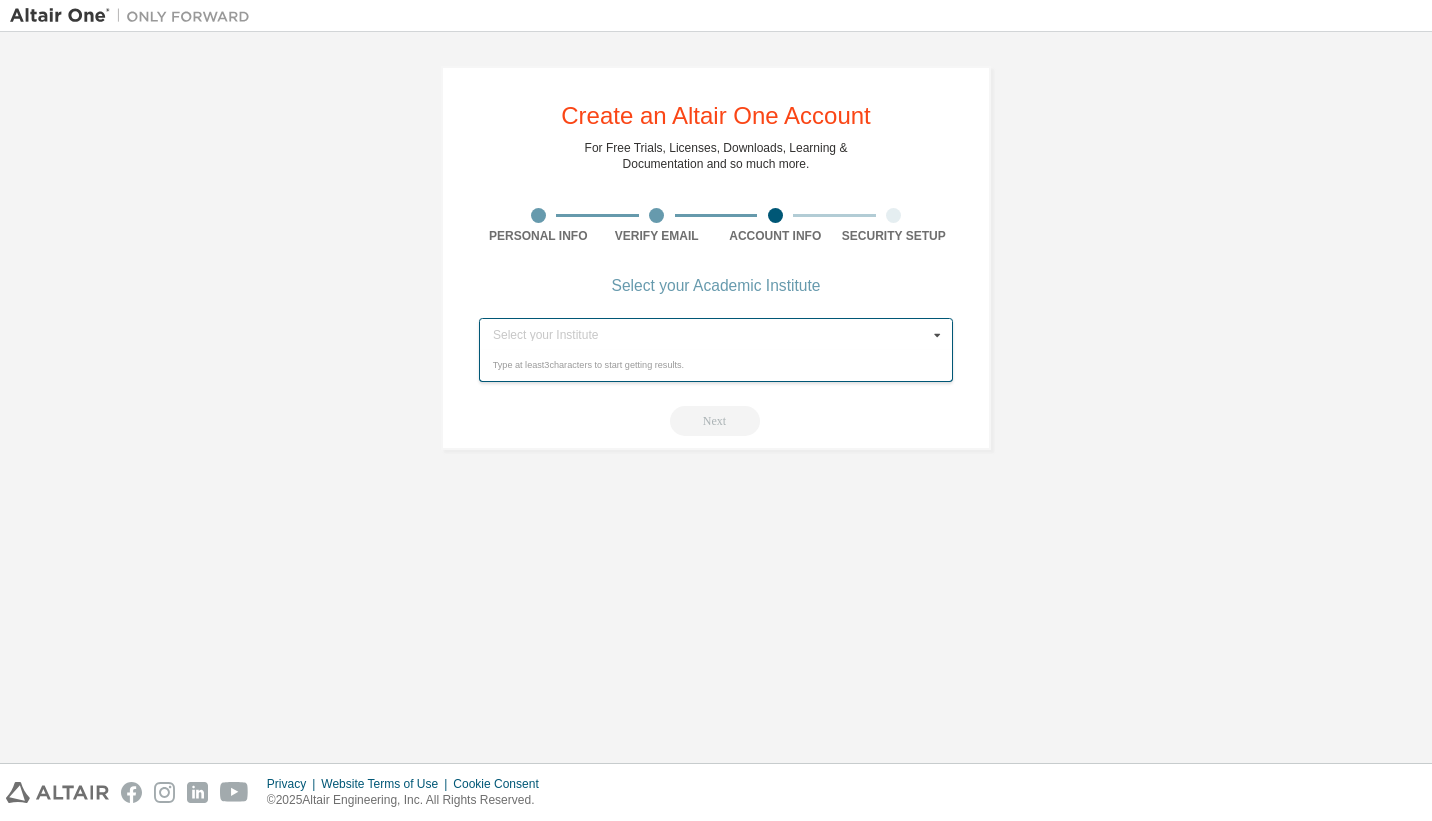 click at bounding box center [937, 334] 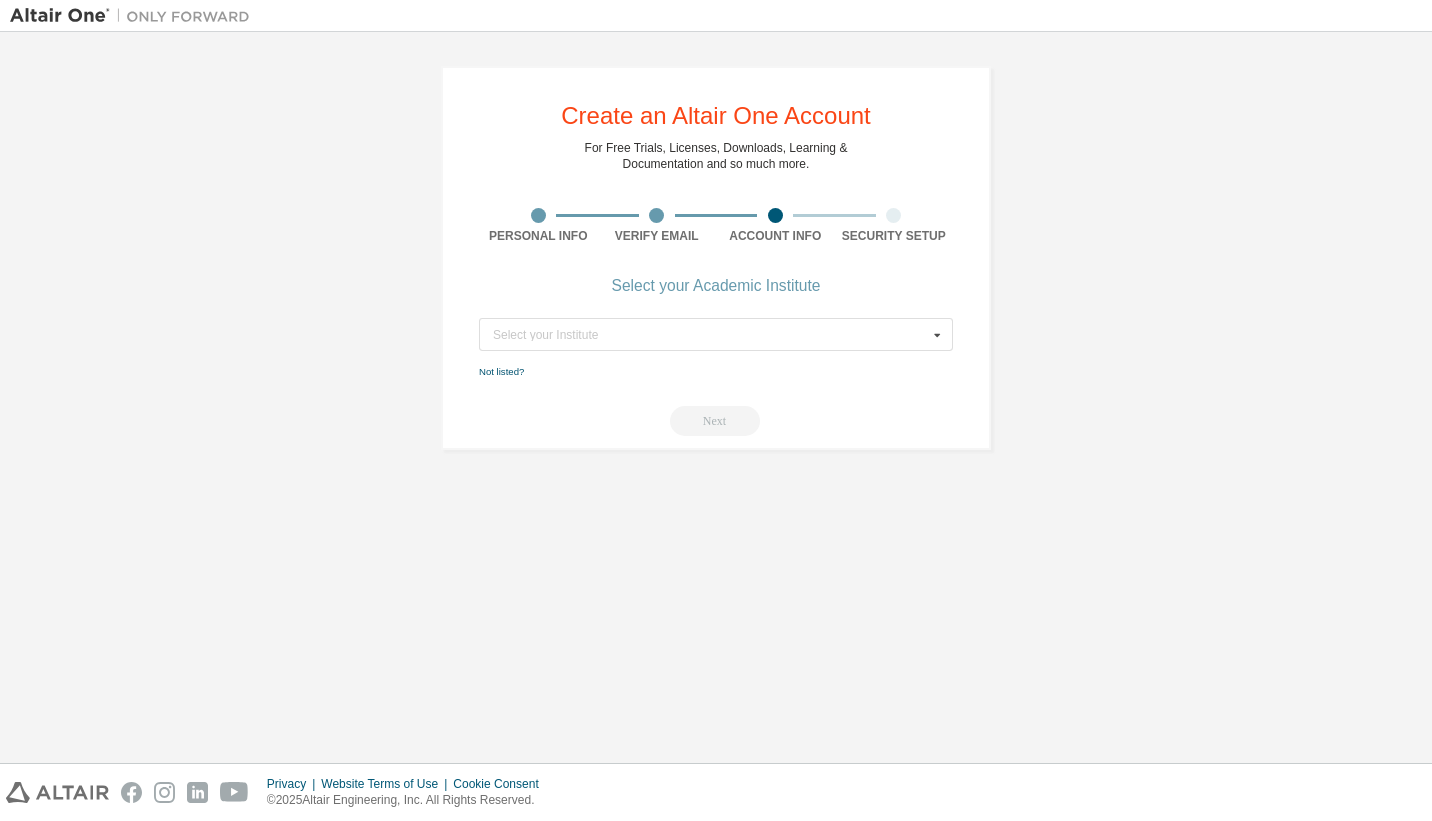 click at bounding box center (937, 334) 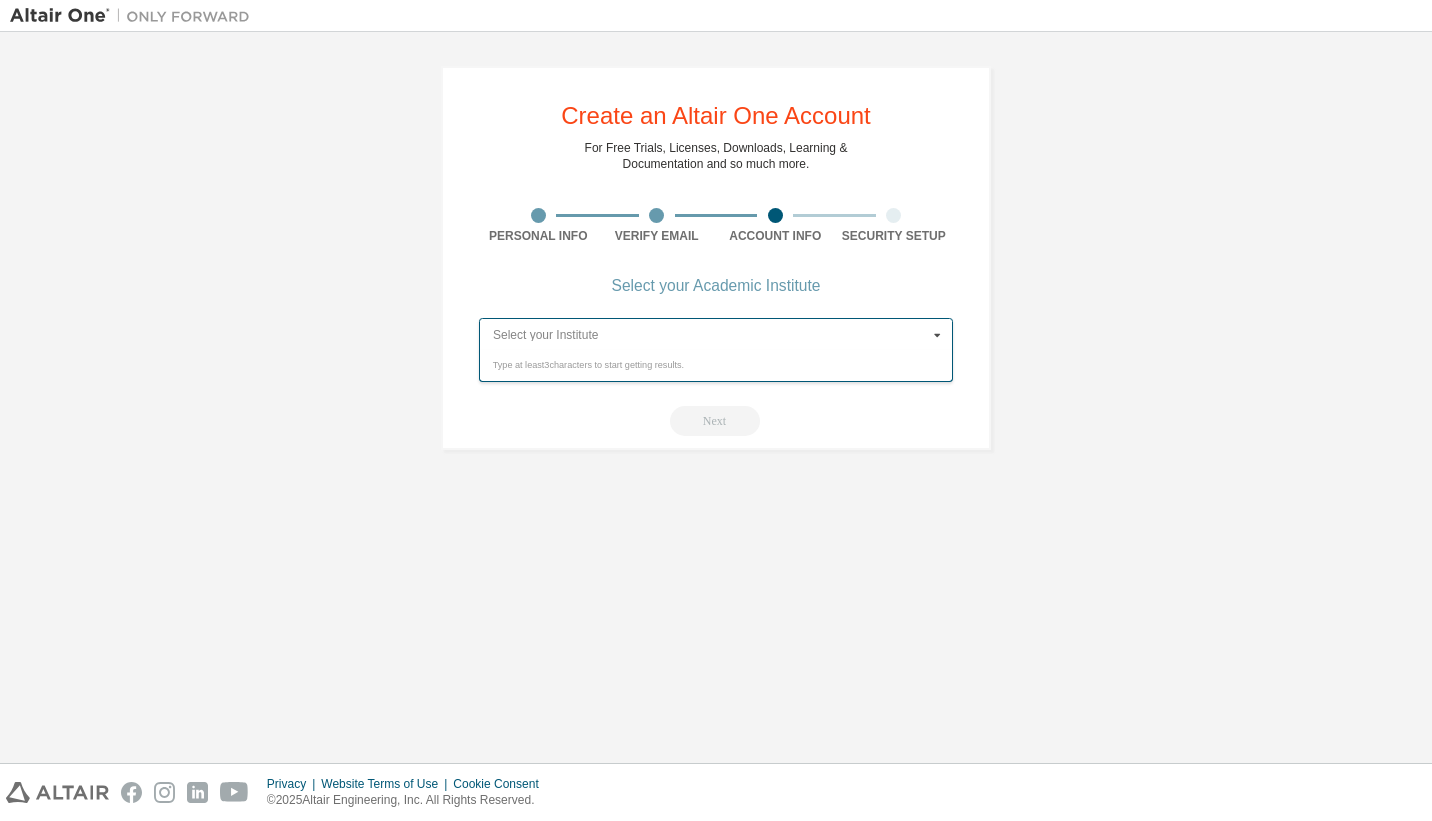 click at bounding box center (717, 334) 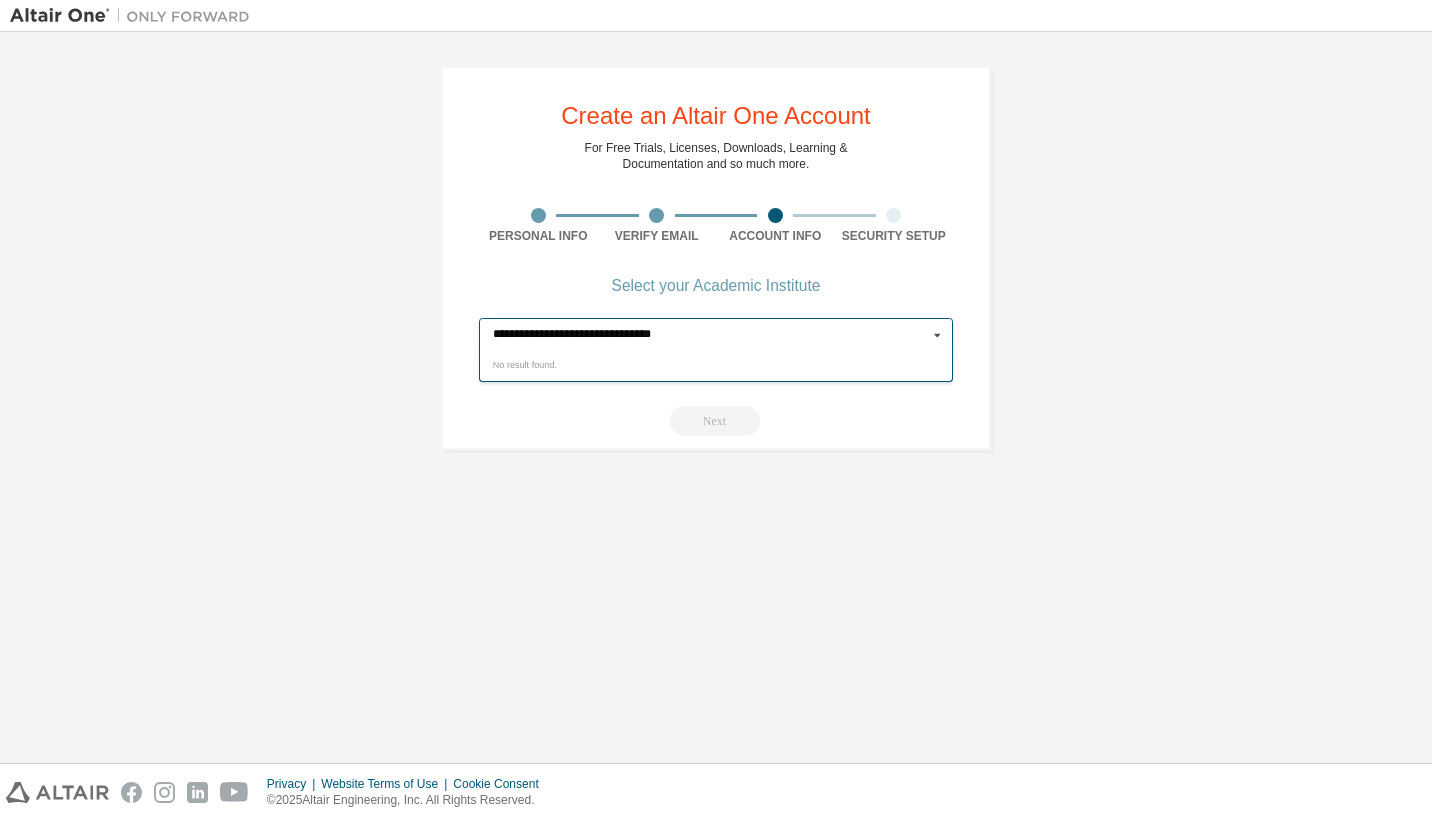 type on "**********" 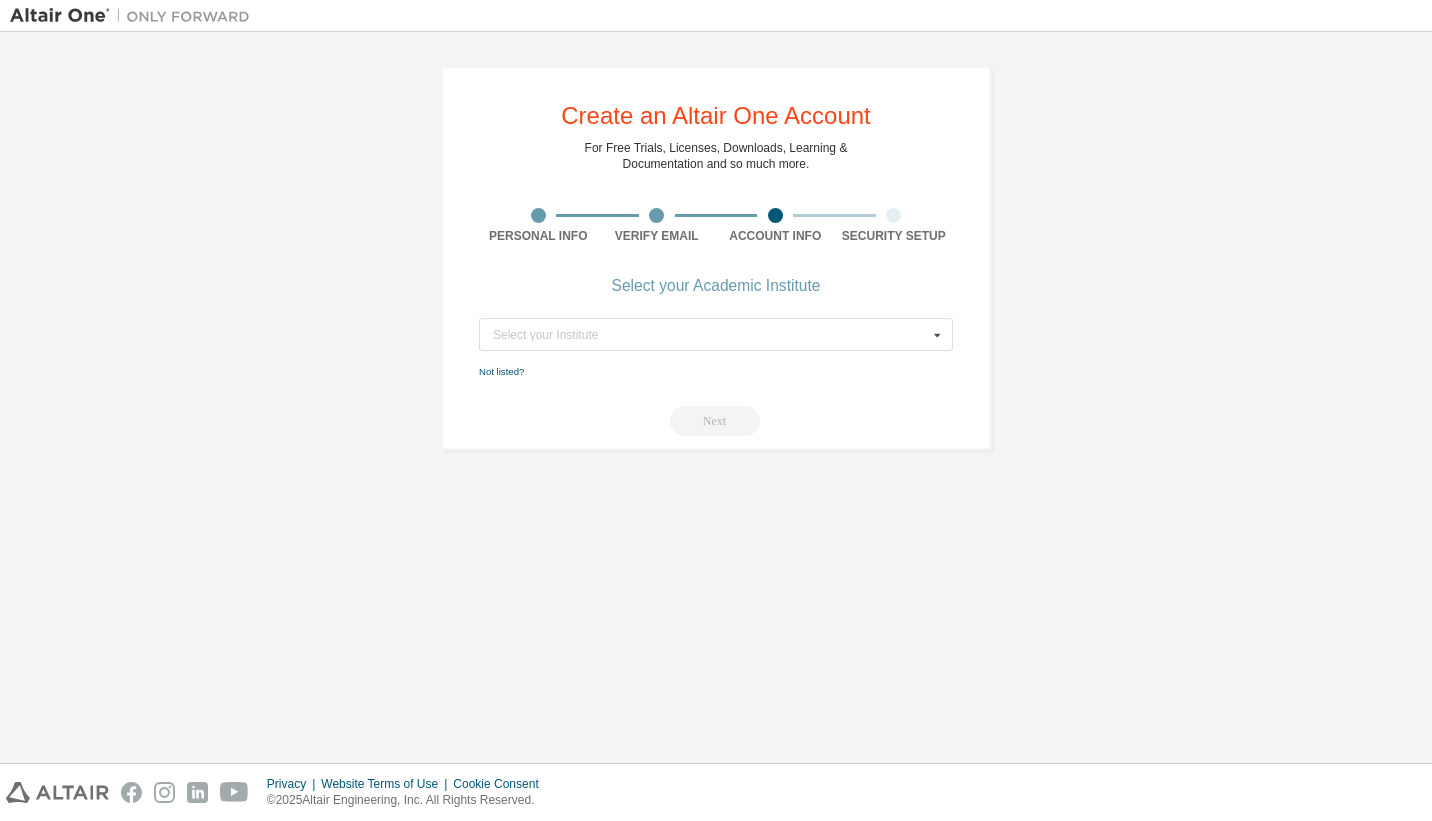 click on "Create an Altair One Account For Free Trials, Licenses, Downloads, Learning &  Documentation and so much more. Personal Info Verify Email Account Info Security Setup Select your Academic Institute Select your Institute [INSTITUTION_NAME] [INSTITUTION_NAME] [INSTITUTION_NAME] [INSTITUTION_NAME] [INSTITUTION_NAME] [INSTITUTION_NAME] Not listed? Next" at bounding box center (716, 397) 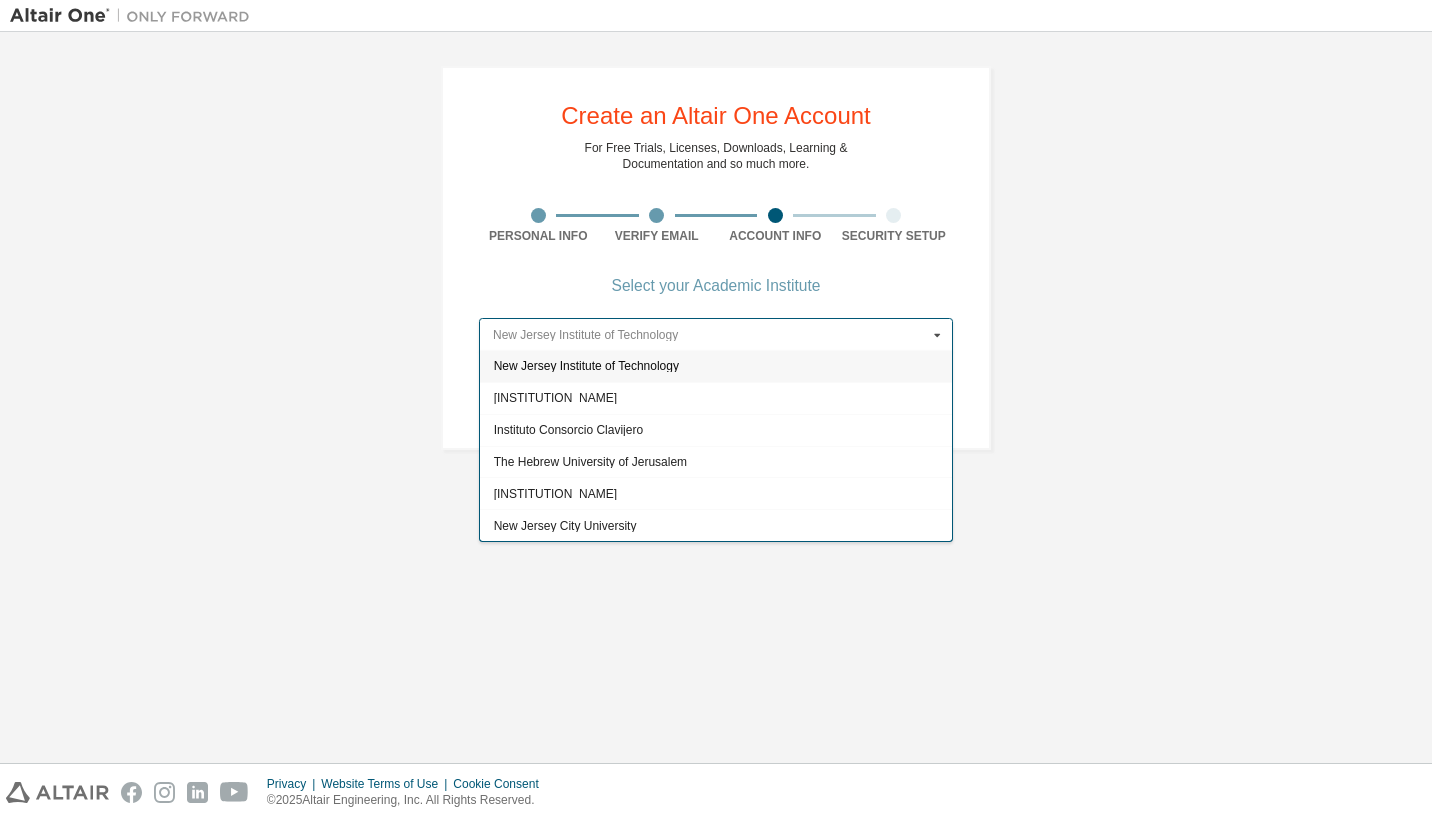 click at bounding box center [717, 334] 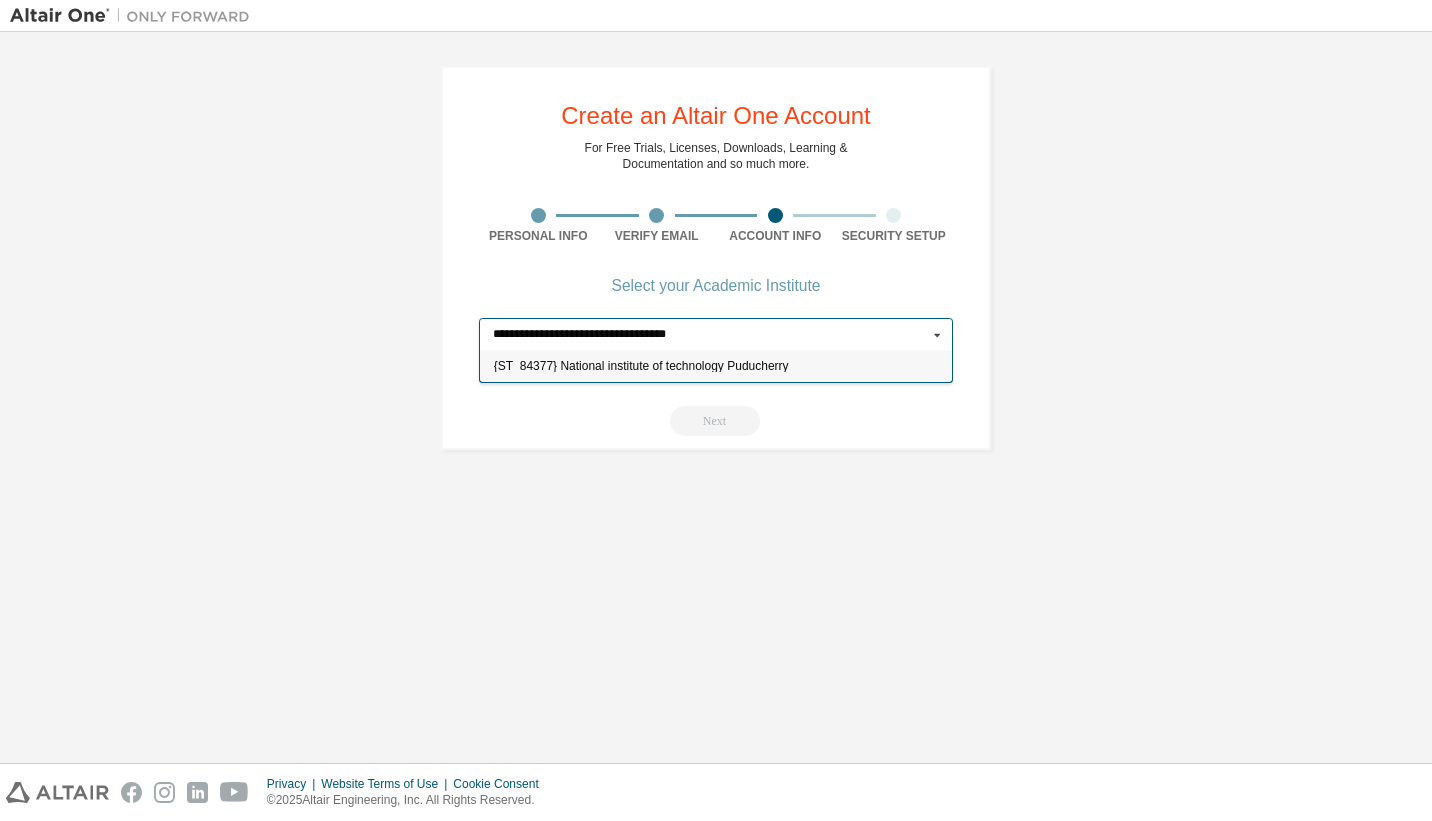 type on "**********" 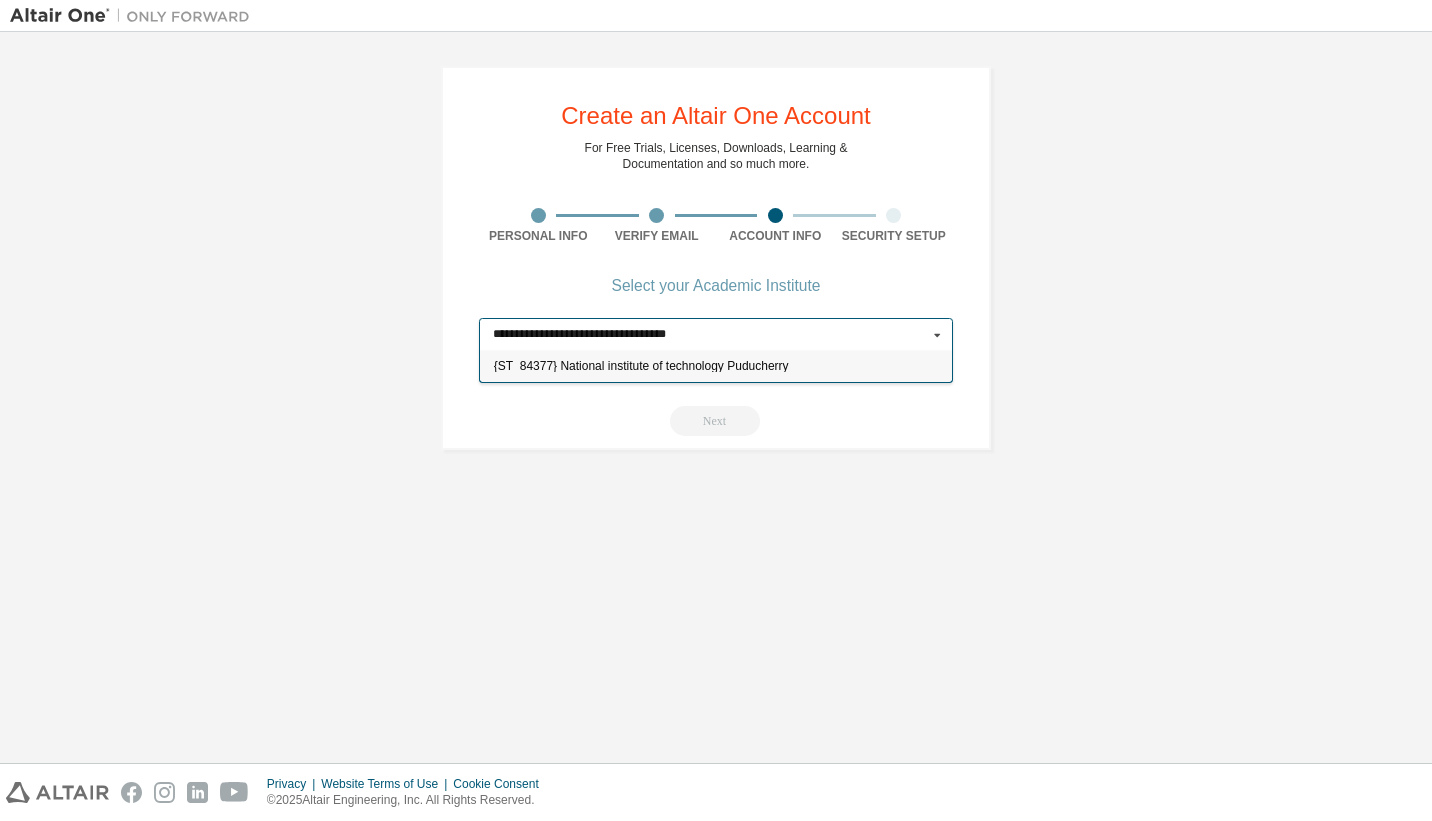 click on "{ST_84377} National institute of technology Puducherry" at bounding box center [716, 367] 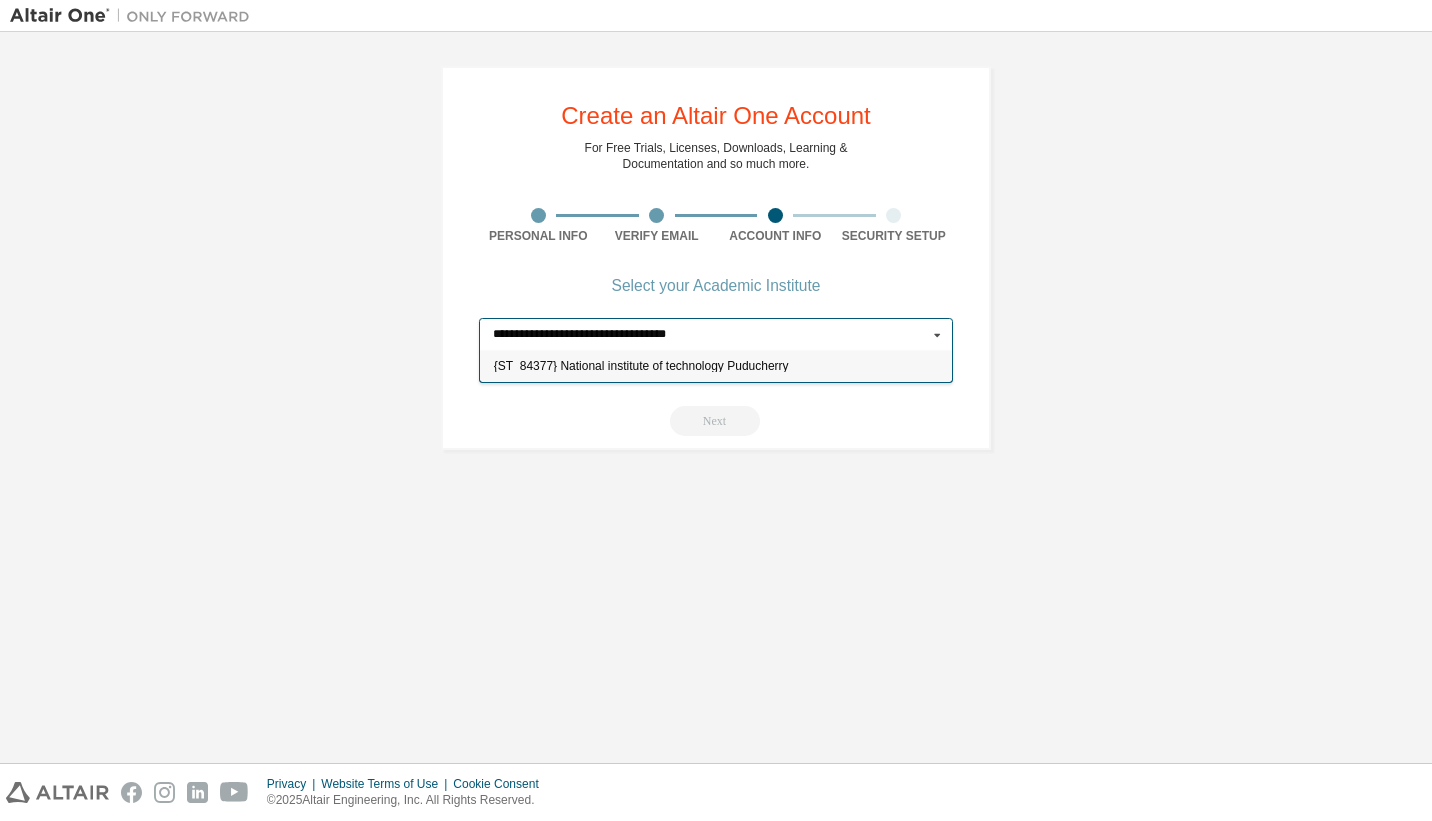 type 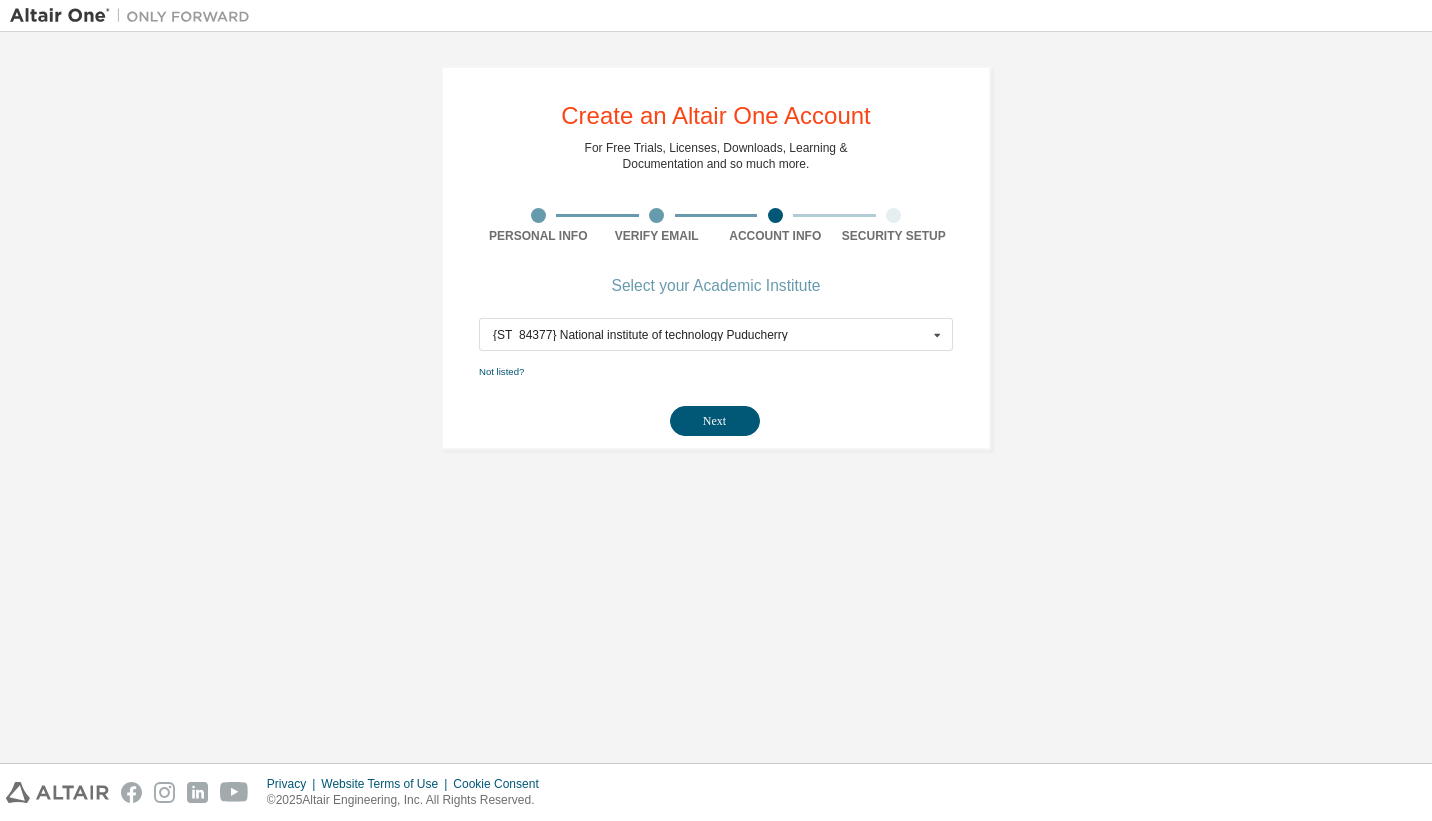 click on "Next" at bounding box center (715, 421) 